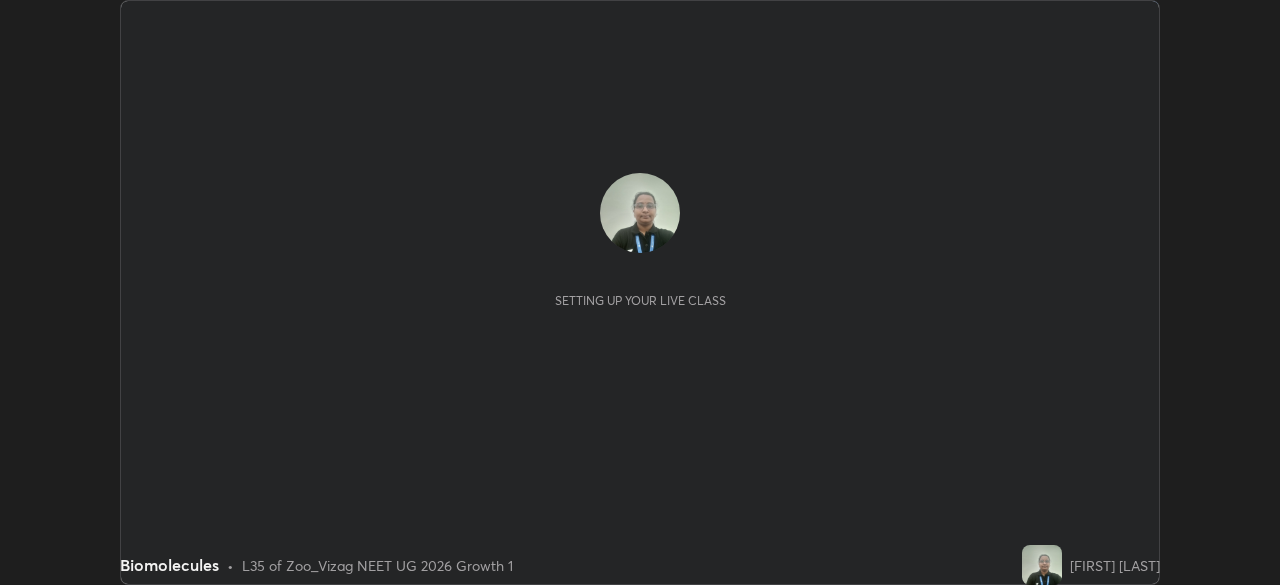 scroll, scrollTop: 0, scrollLeft: 0, axis: both 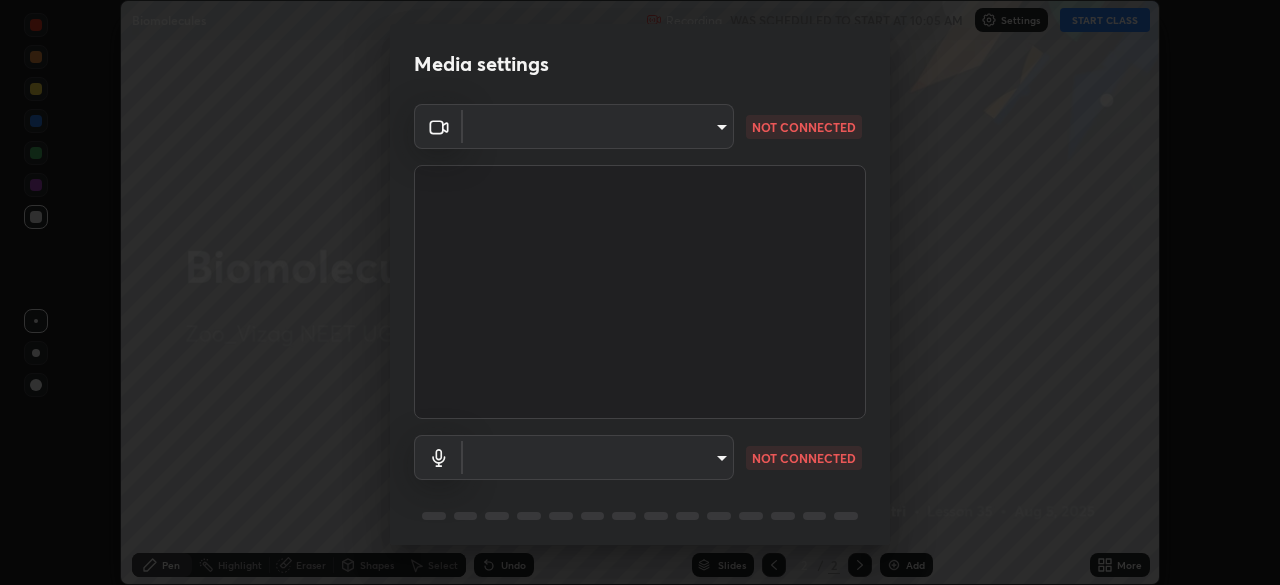 type on "d4617a7d2f559bd3252380f05f3b8909cd8fc89c71cae93ea608fdac764d706e" 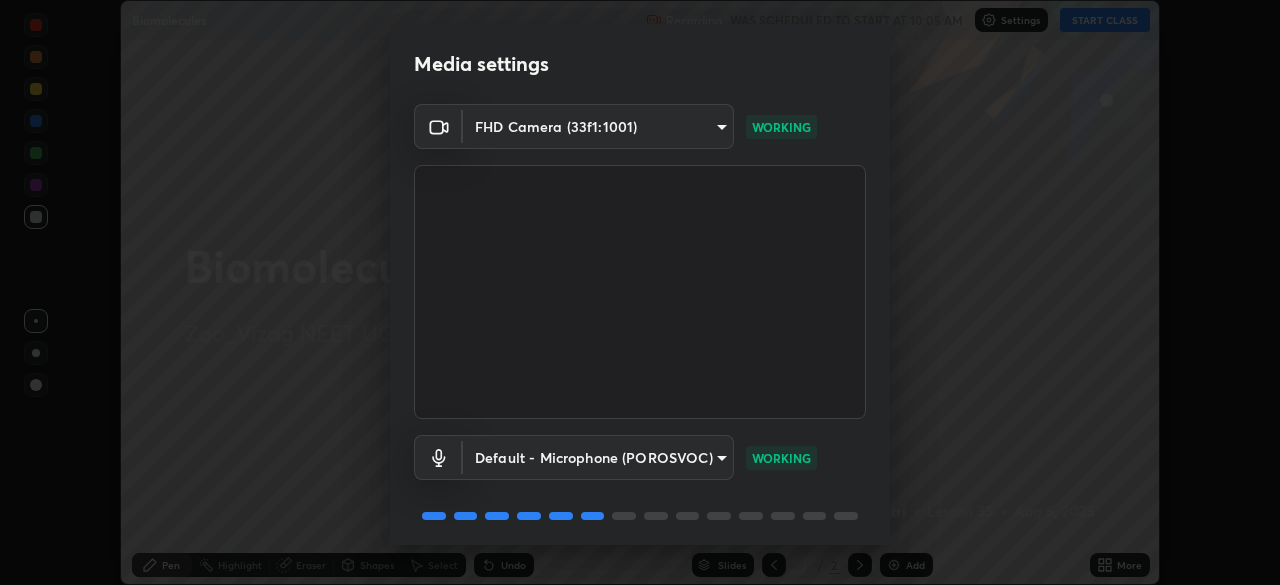 scroll, scrollTop: 71, scrollLeft: 0, axis: vertical 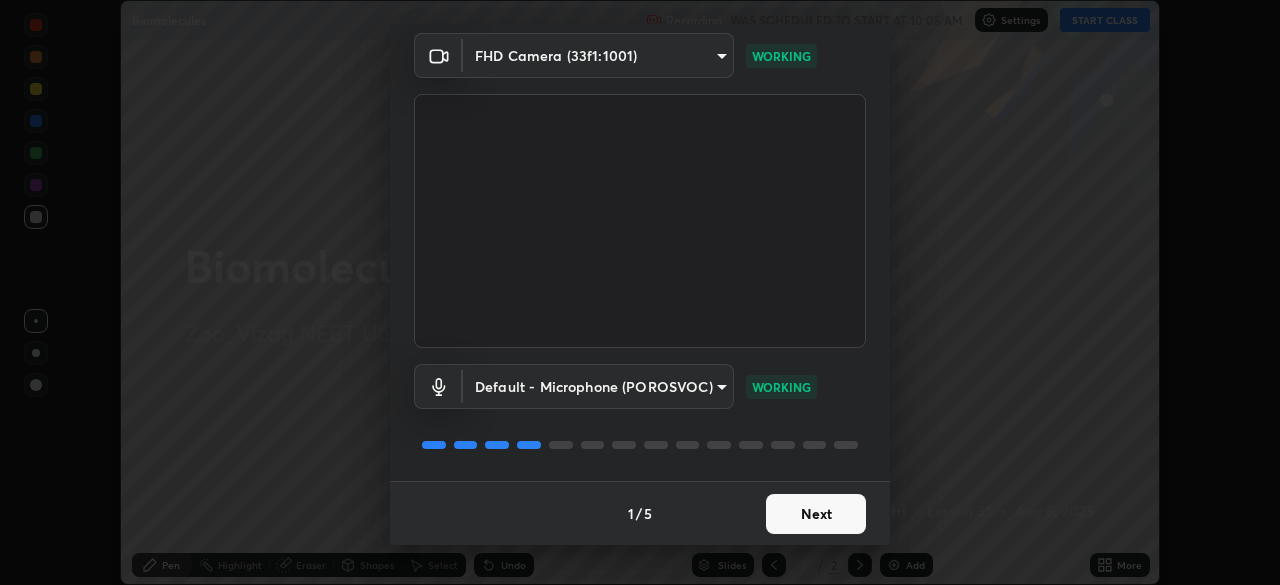 click on "Next" at bounding box center (816, 514) 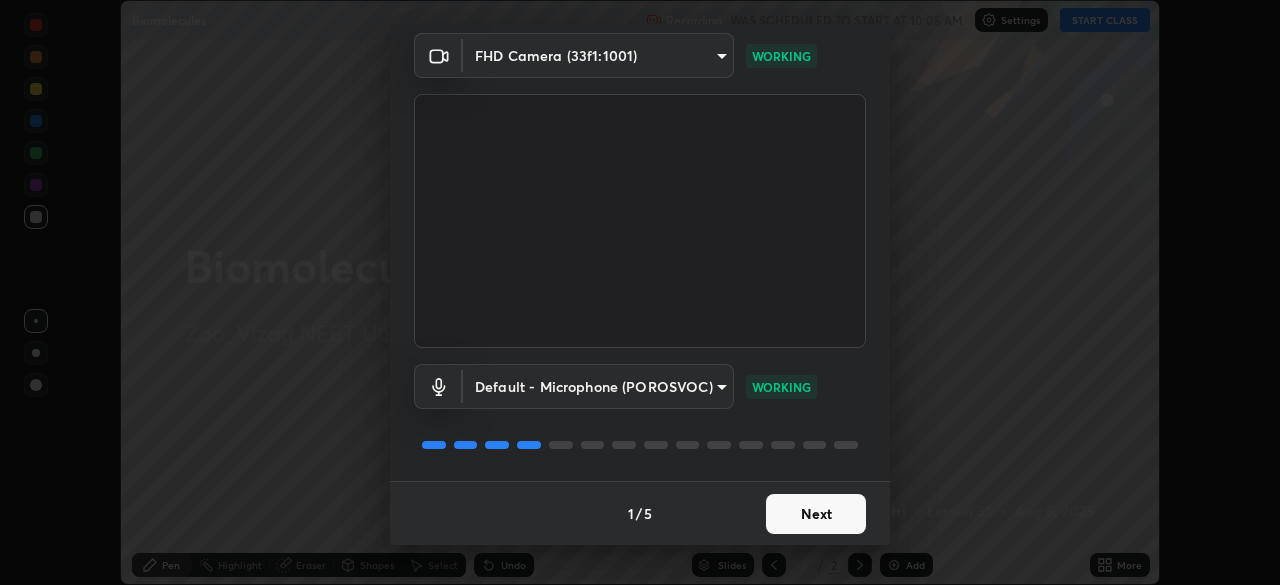 scroll, scrollTop: 0, scrollLeft: 0, axis: both 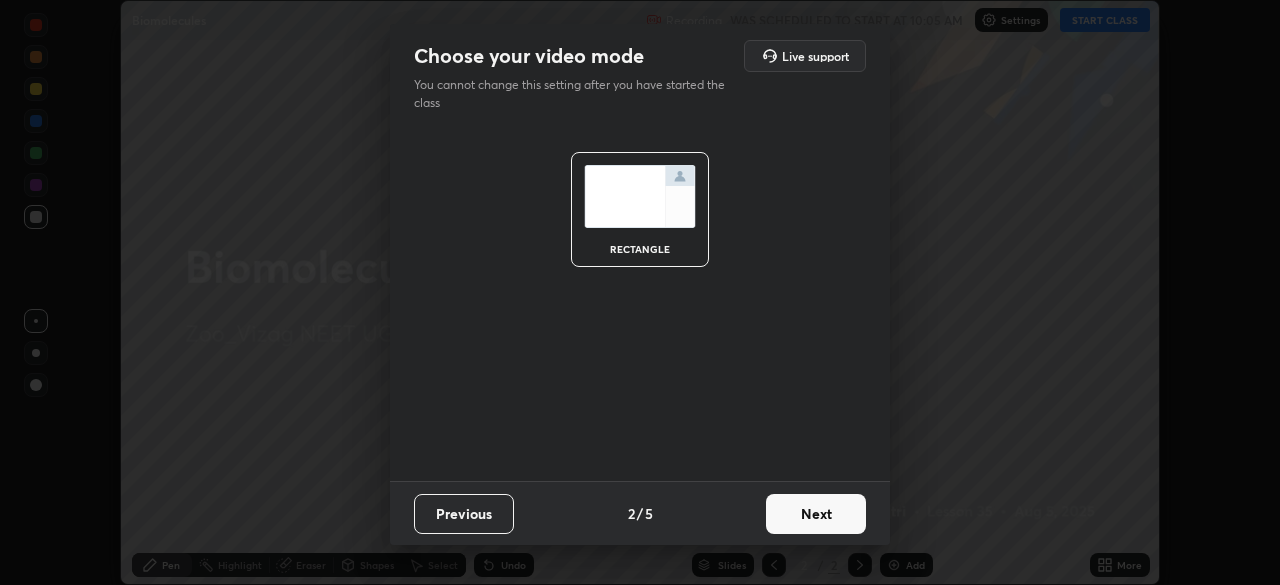 click on "Next" at bounding box center [816, 514] 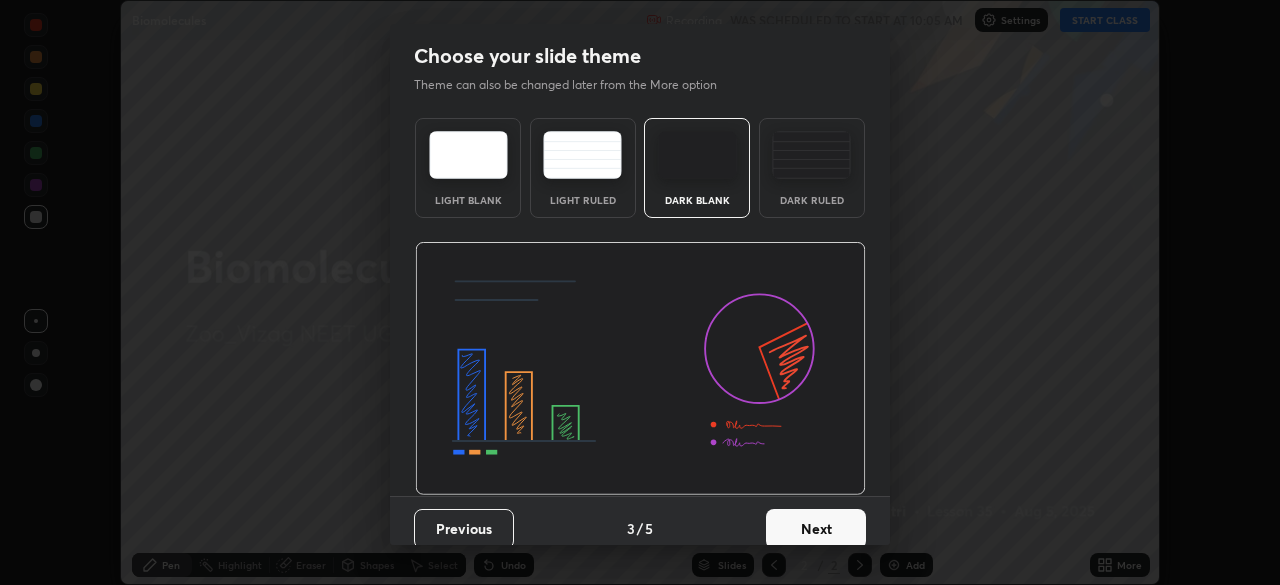 click on "Next" at bounding box center (816, 529) 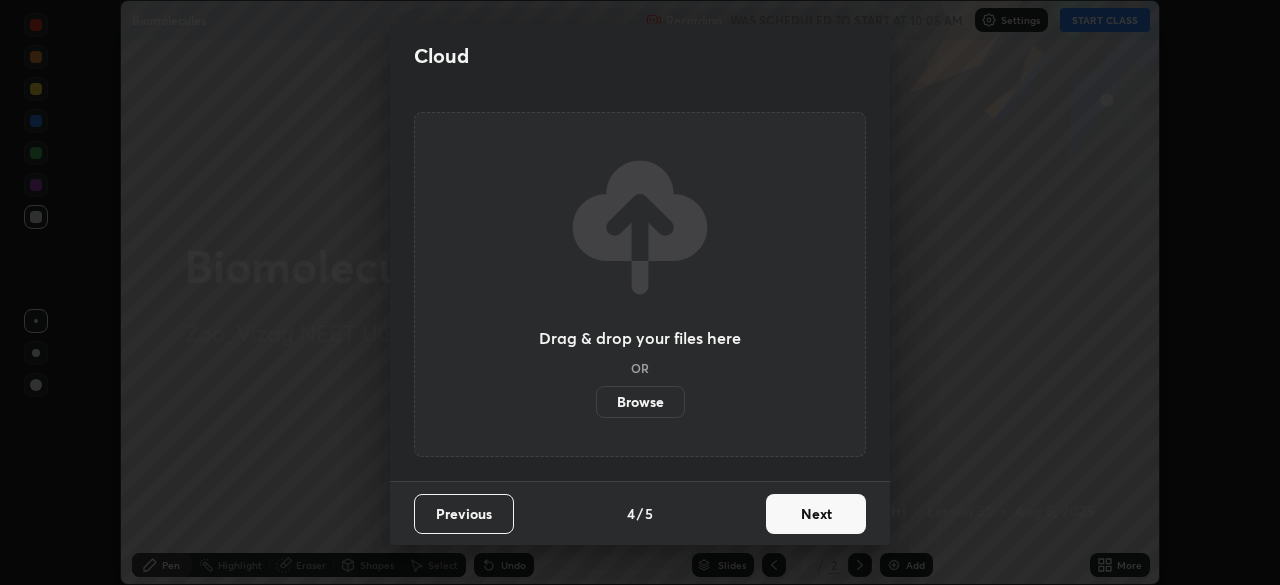 click on "Next" at bounding box center [816, 514] 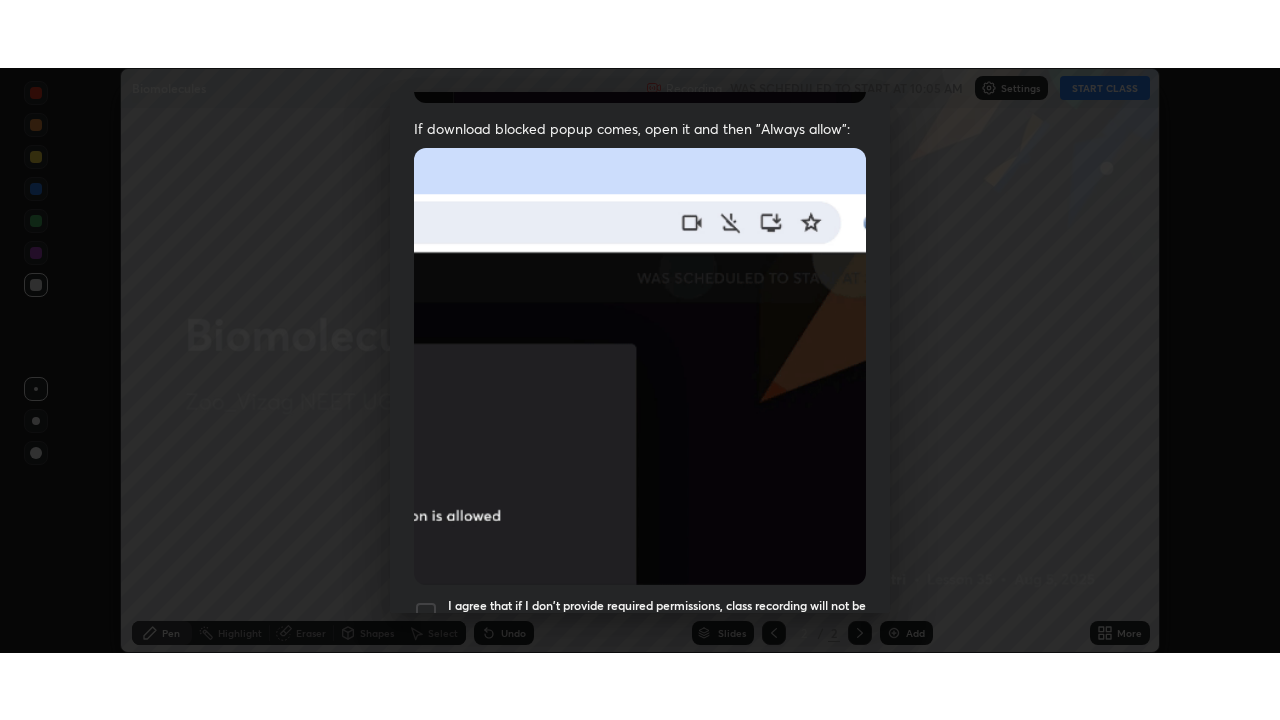 scroll, scrollTop: 479, scrollLeft: 0, axis: vertical 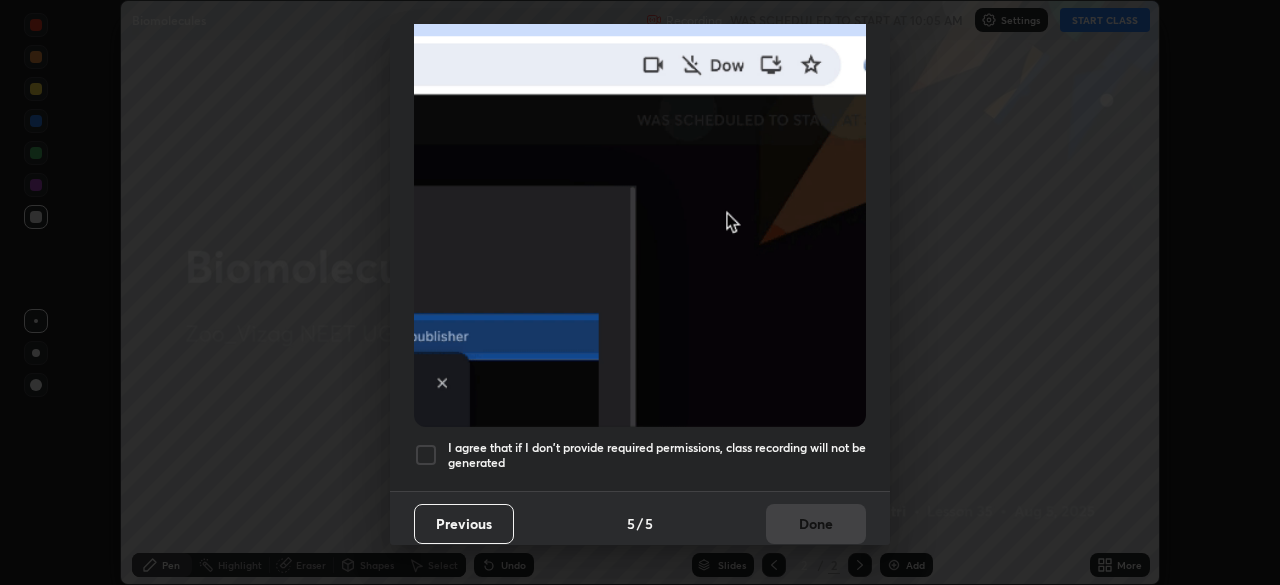 click at bounding box center (426, 455) 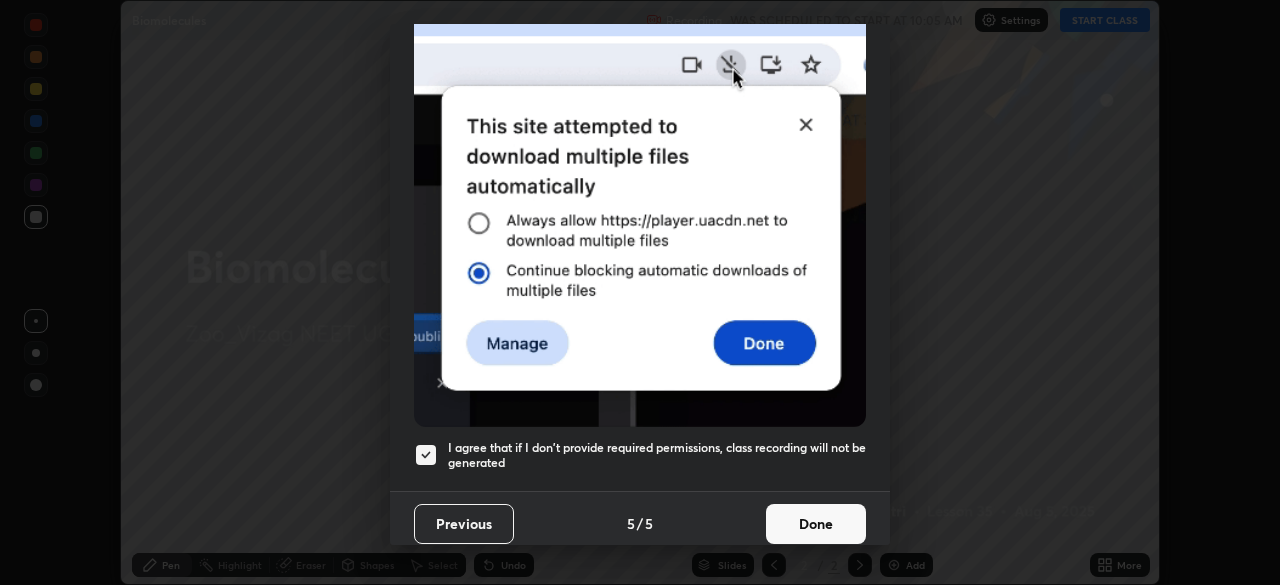 click on "Done" at bounding box center [816, 524] 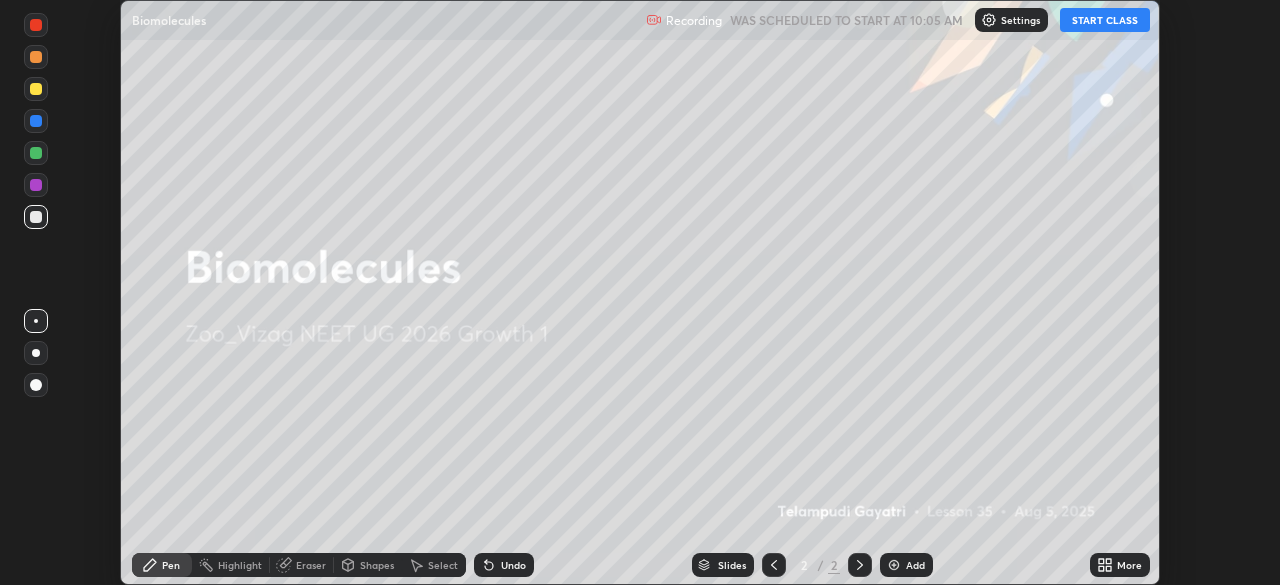 click on "START CLASS" at bounding box center (1105, 20) 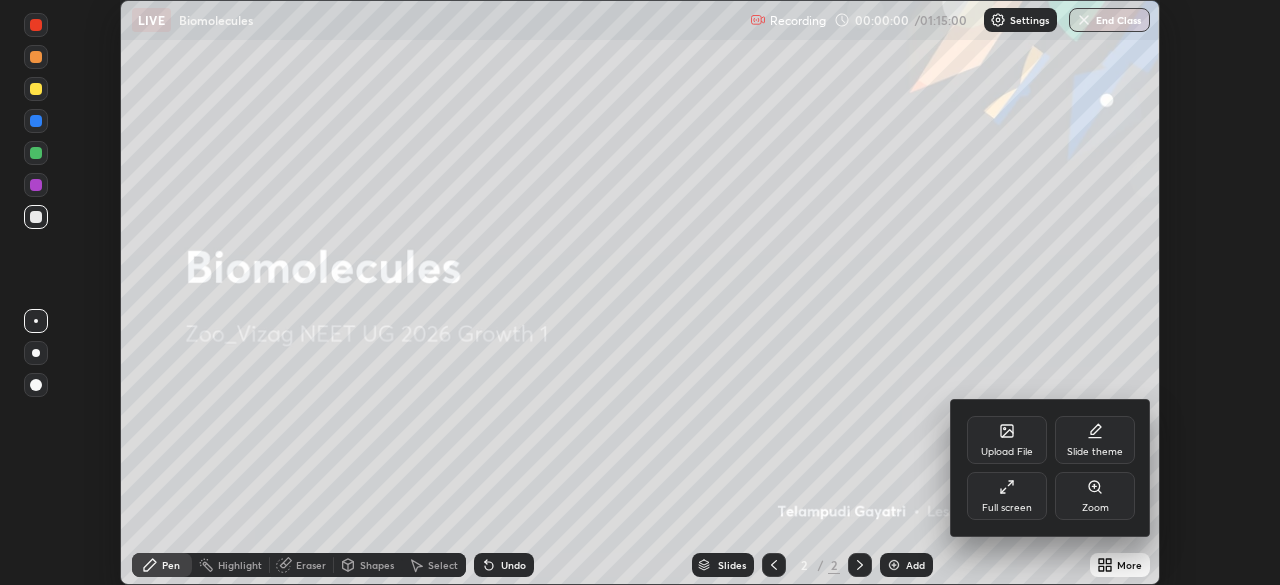 click 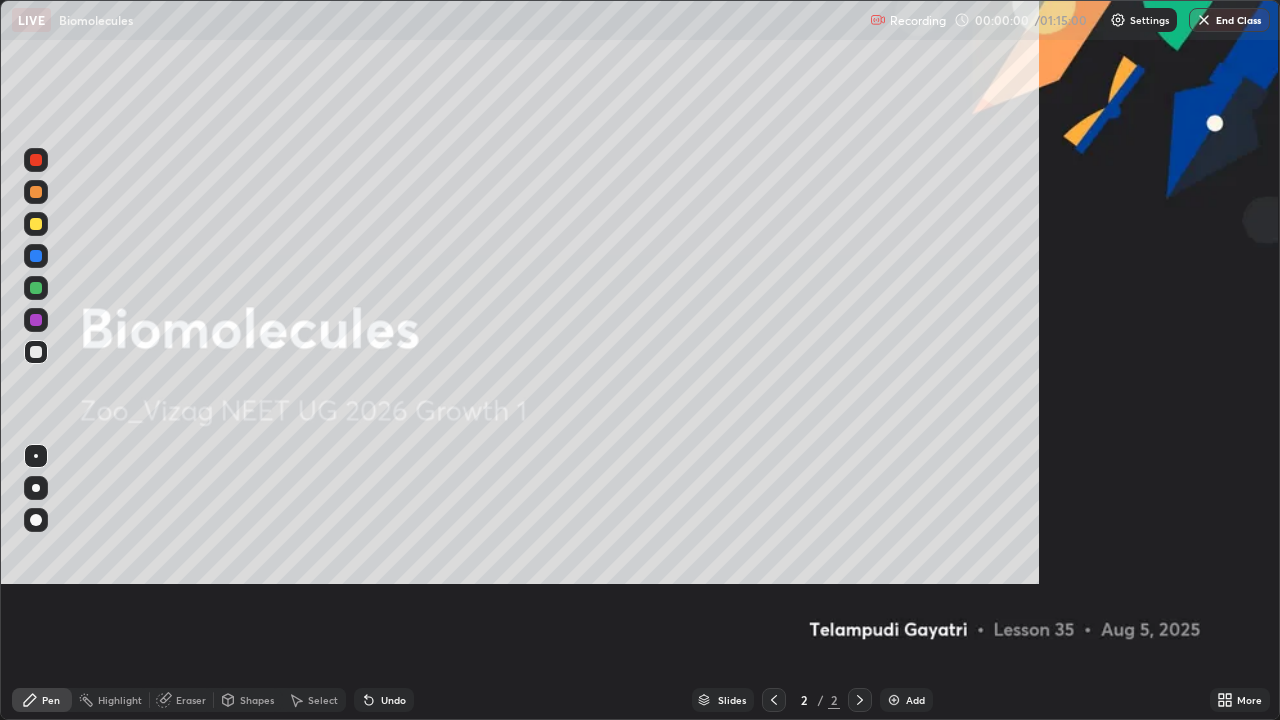 scroll, scrollTop: 99280, scrollLeft: 98720, axis: both 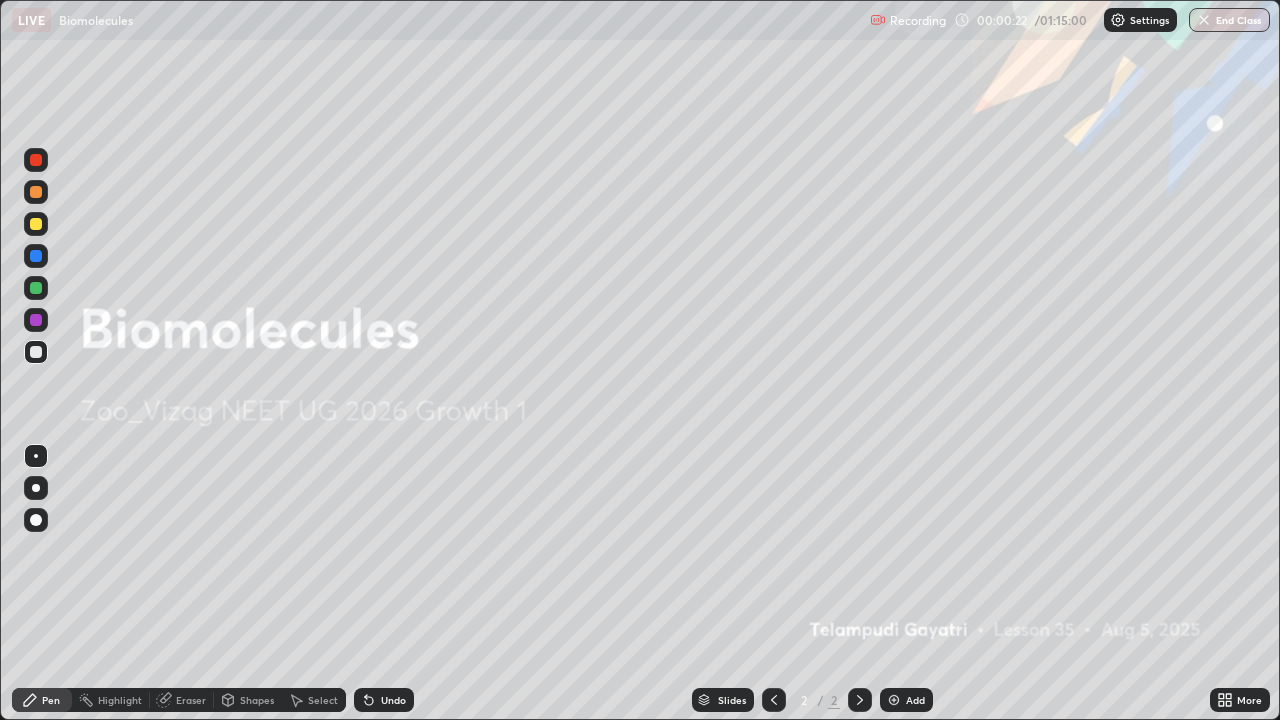 click 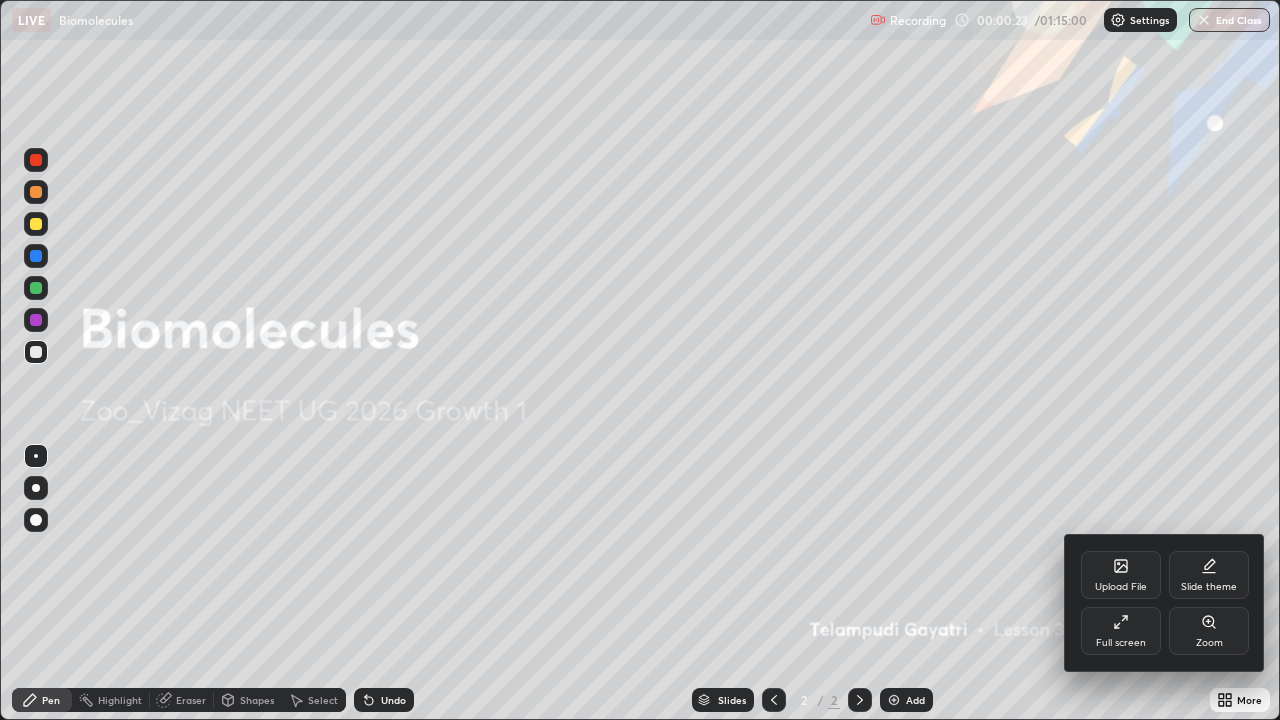 click 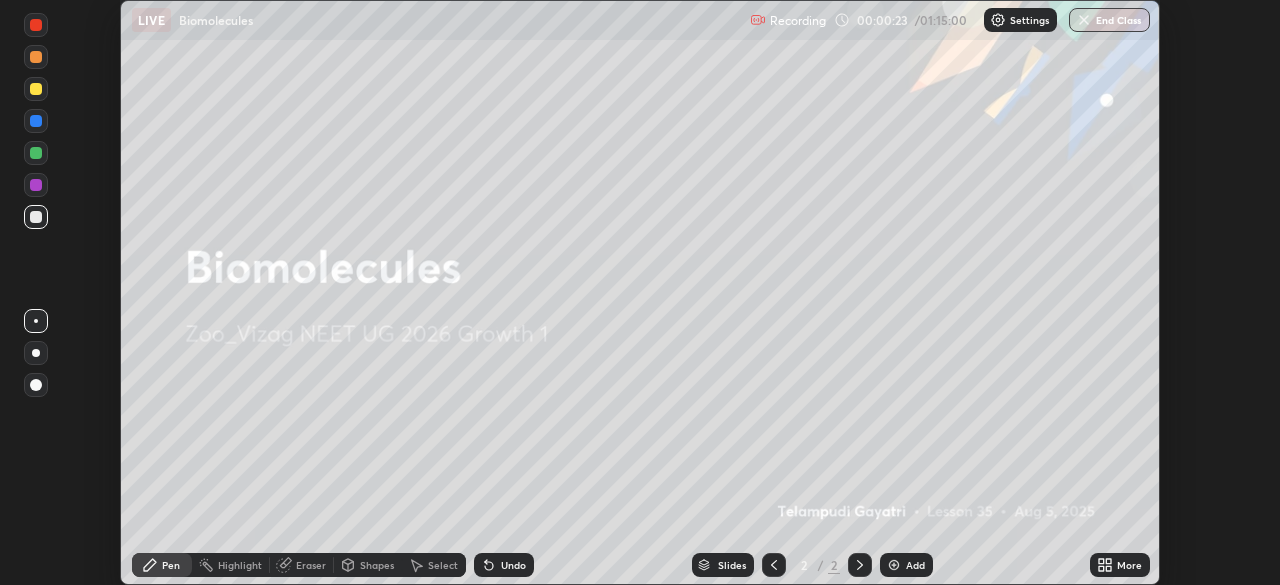 scroll, scrollTop: 585, scrollLeft: 1280, axis: both 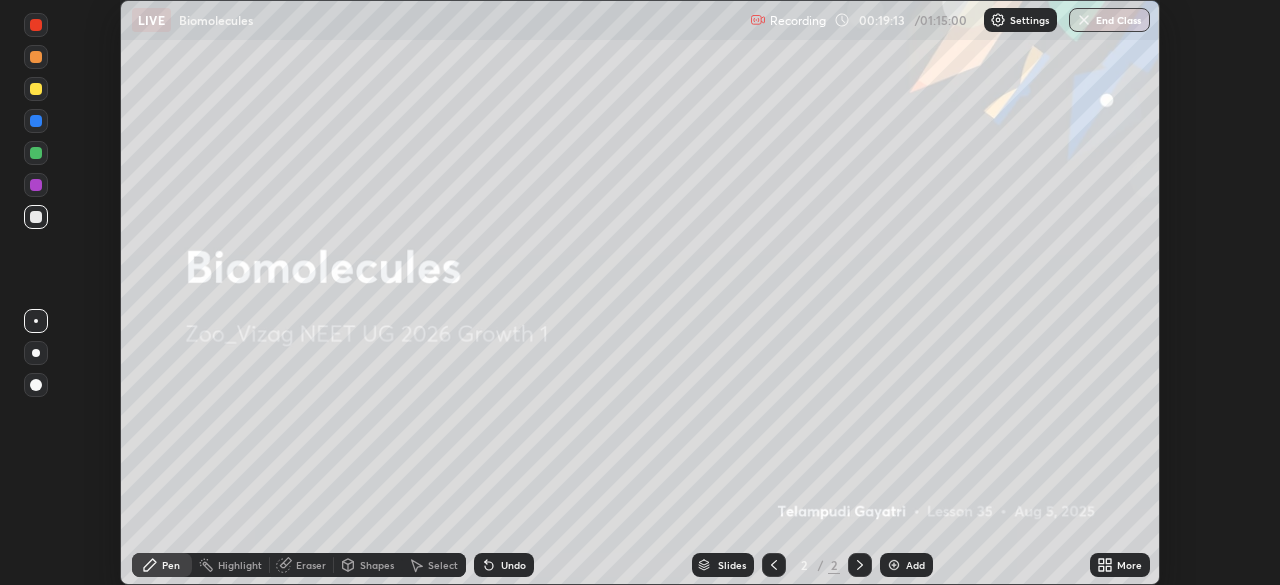 click at bounding box center (894, 565) 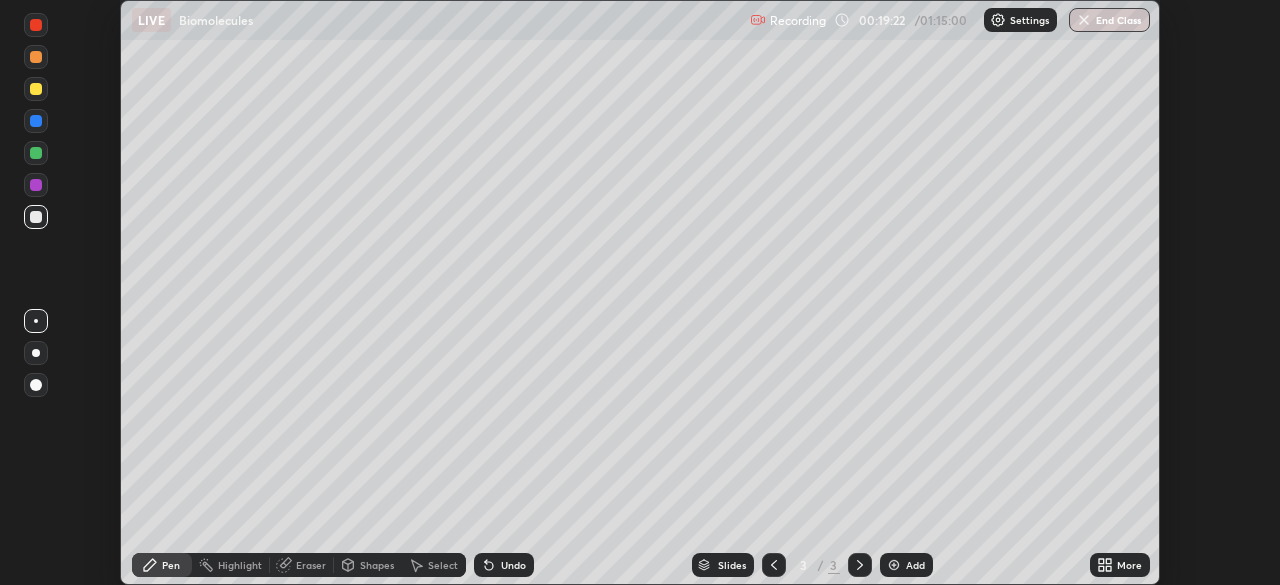 click 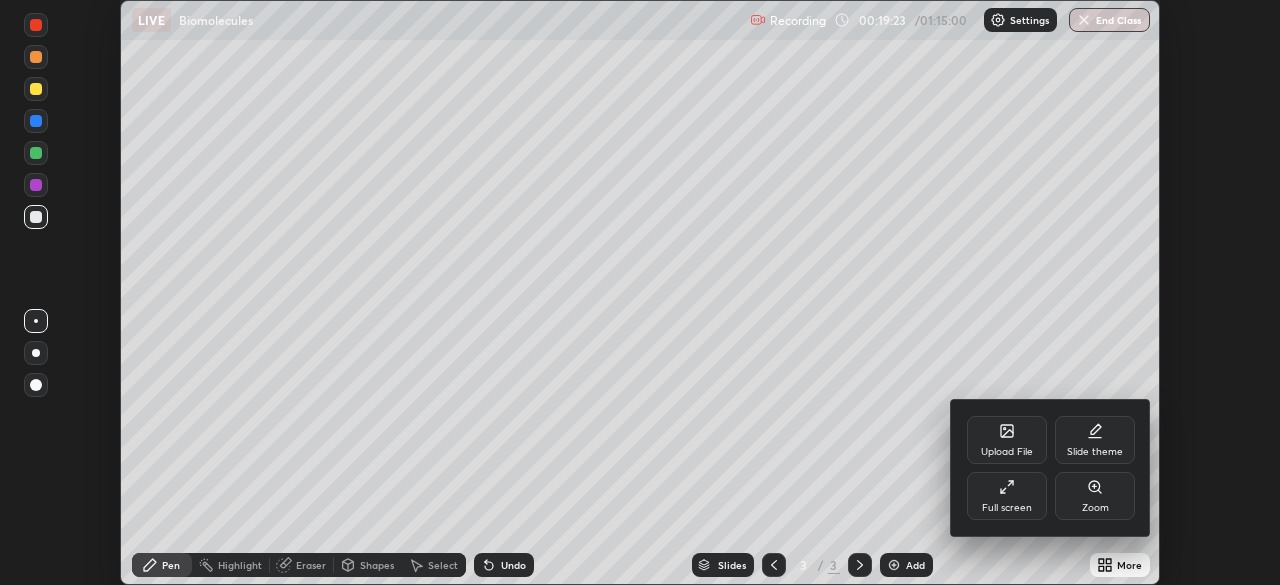 click 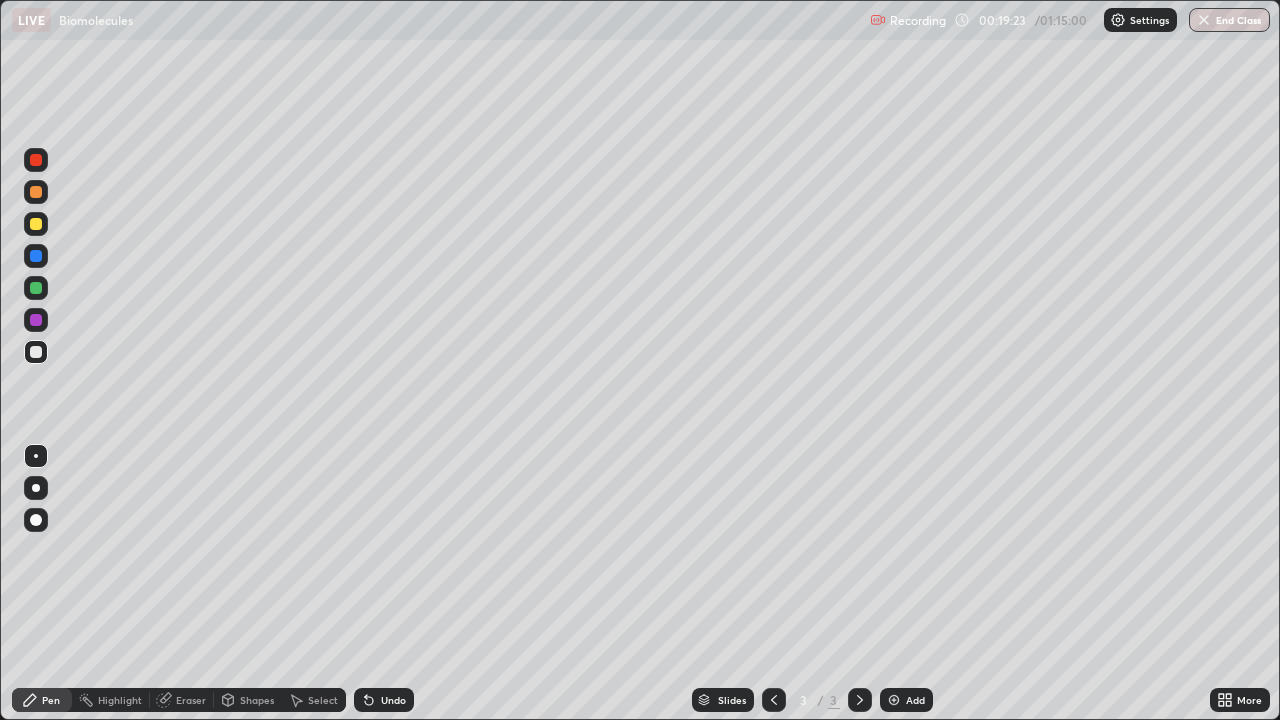 scroll, scrollTop: 99280, scrollLeft: 98720, axis: both 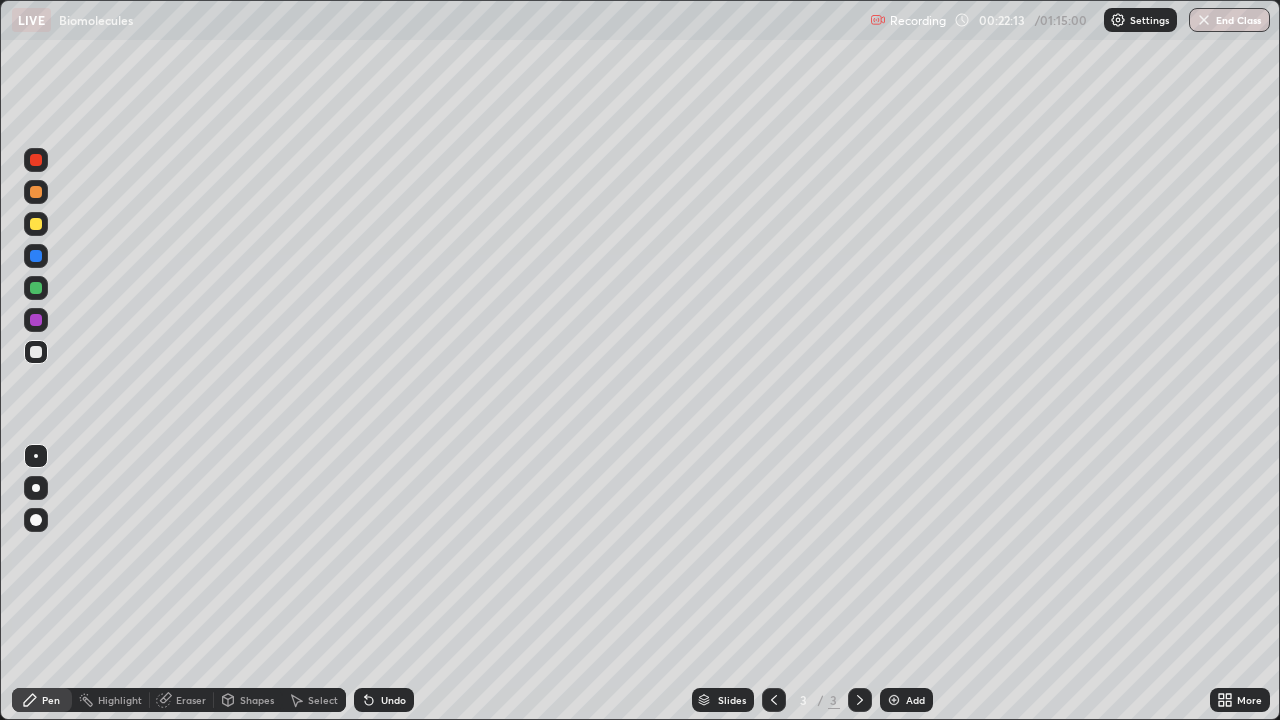 click on "Eraser" at bounding box center [182, 700] 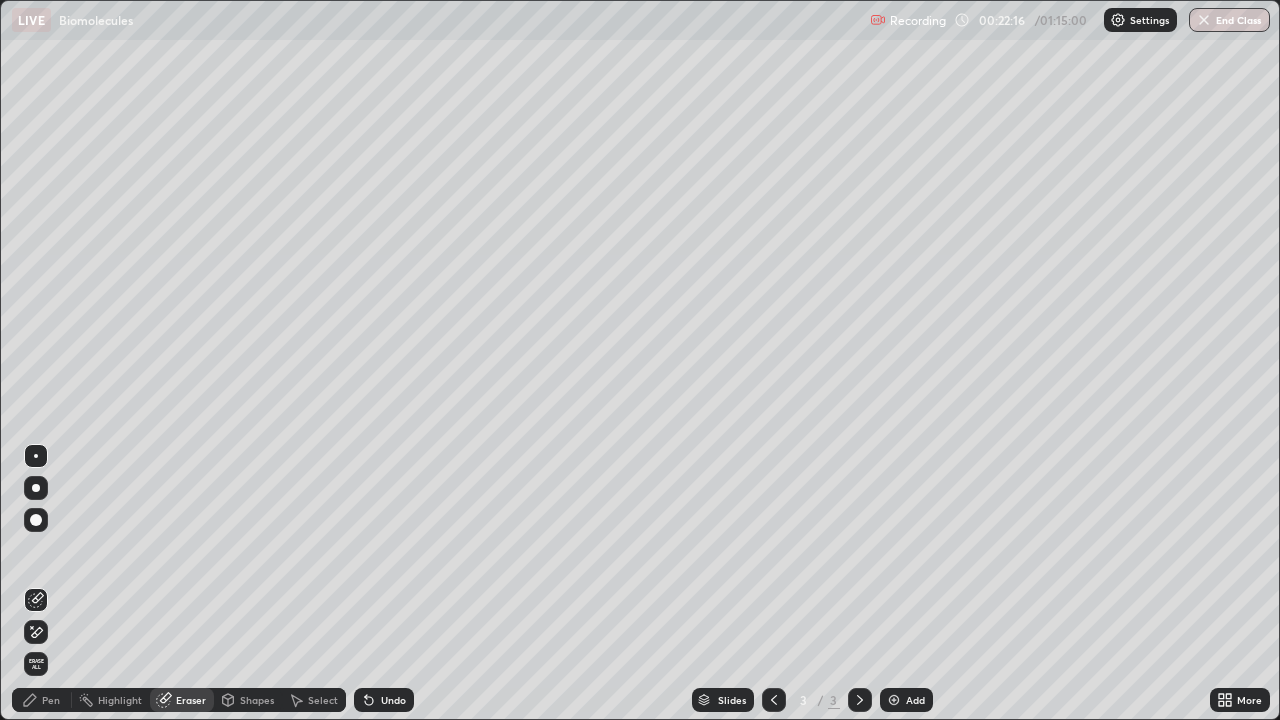click on "Pen" at bounding box center (42, 700) 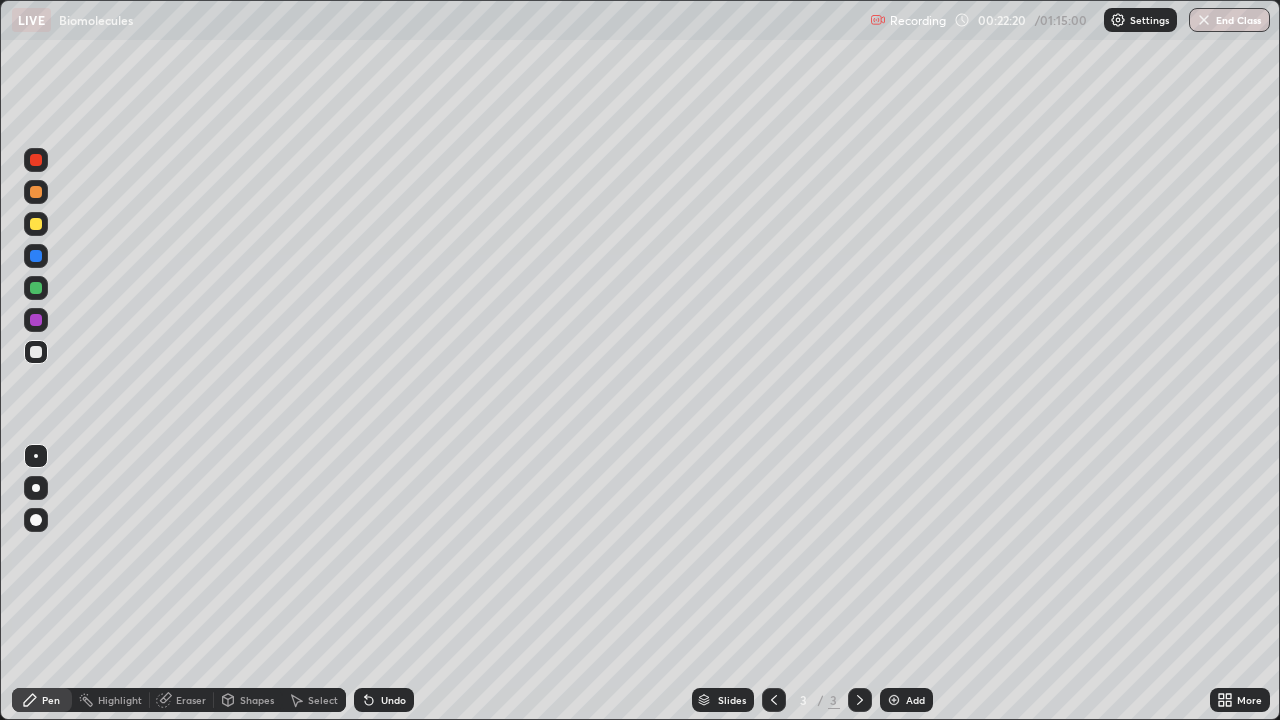 click on "Eraser" at bounding box center [191, 700] 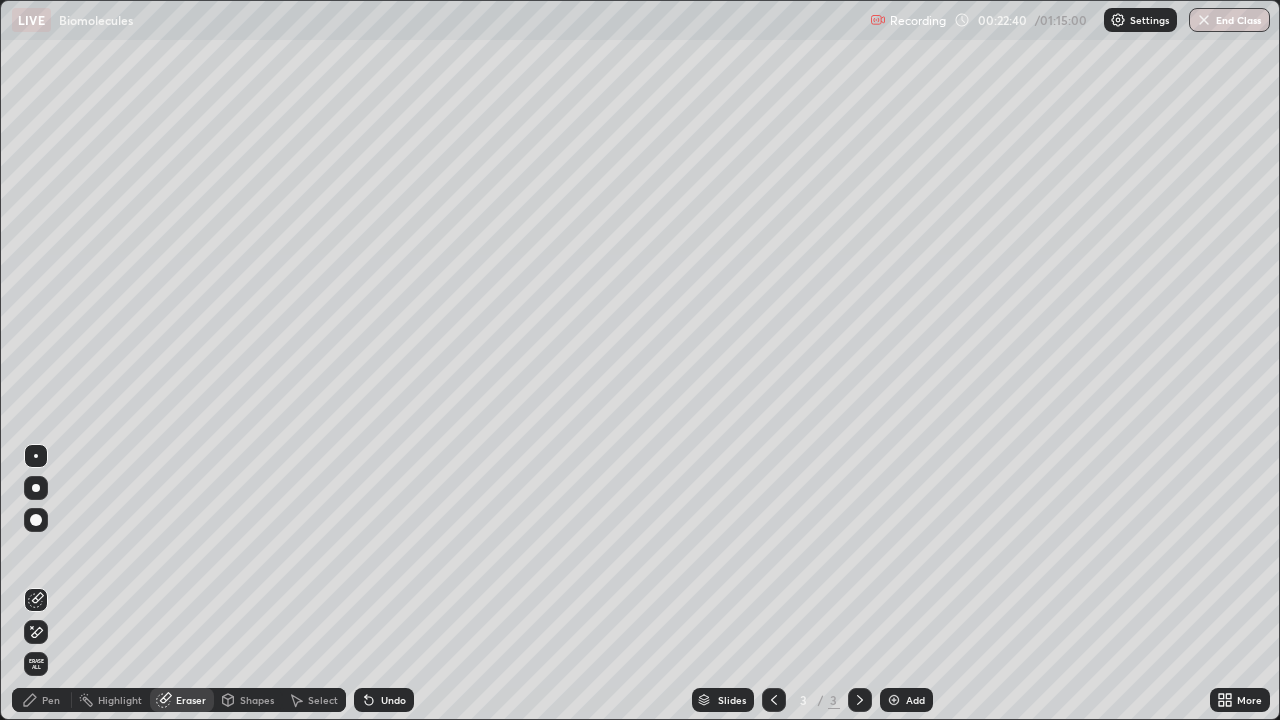 click 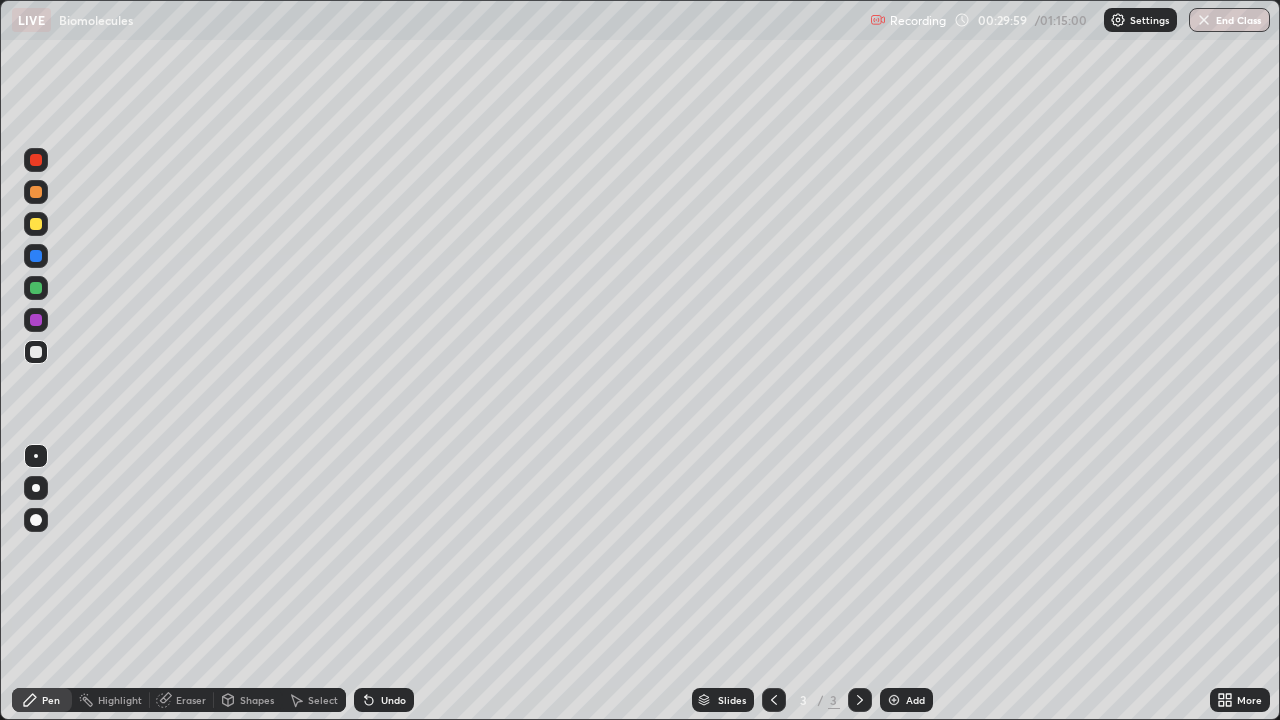 click at bounding box center [894, 700] 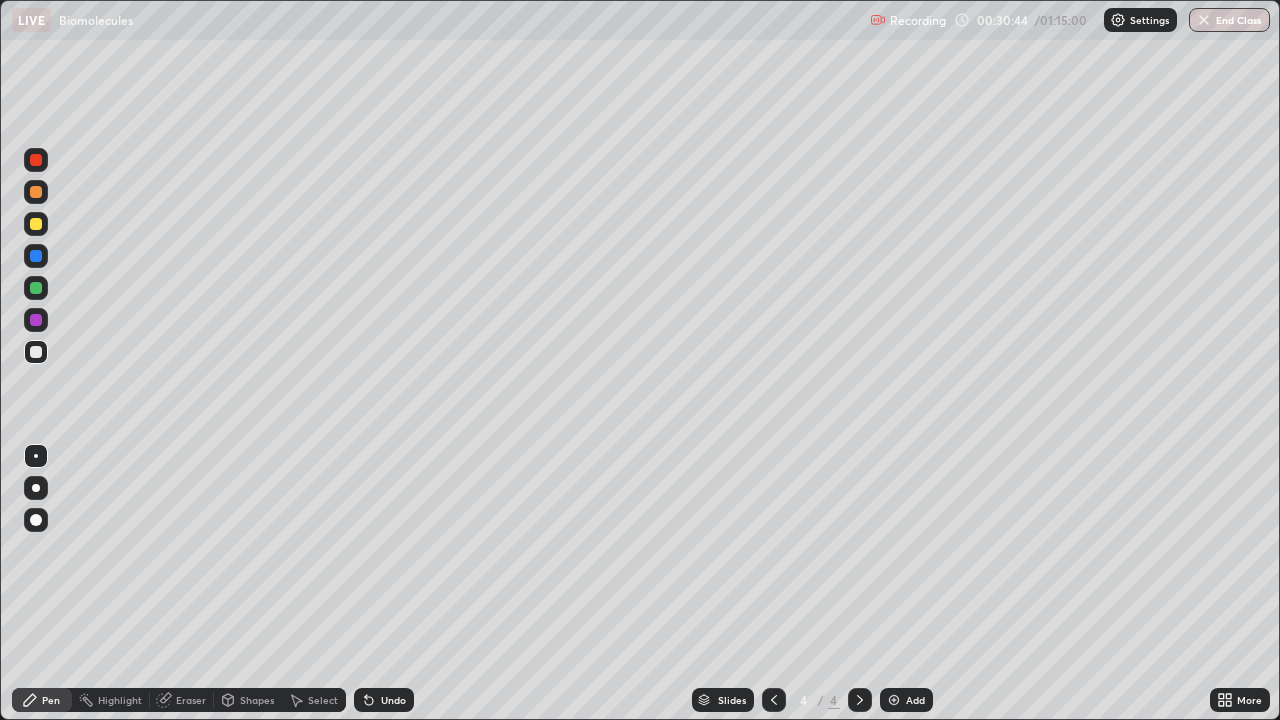 click 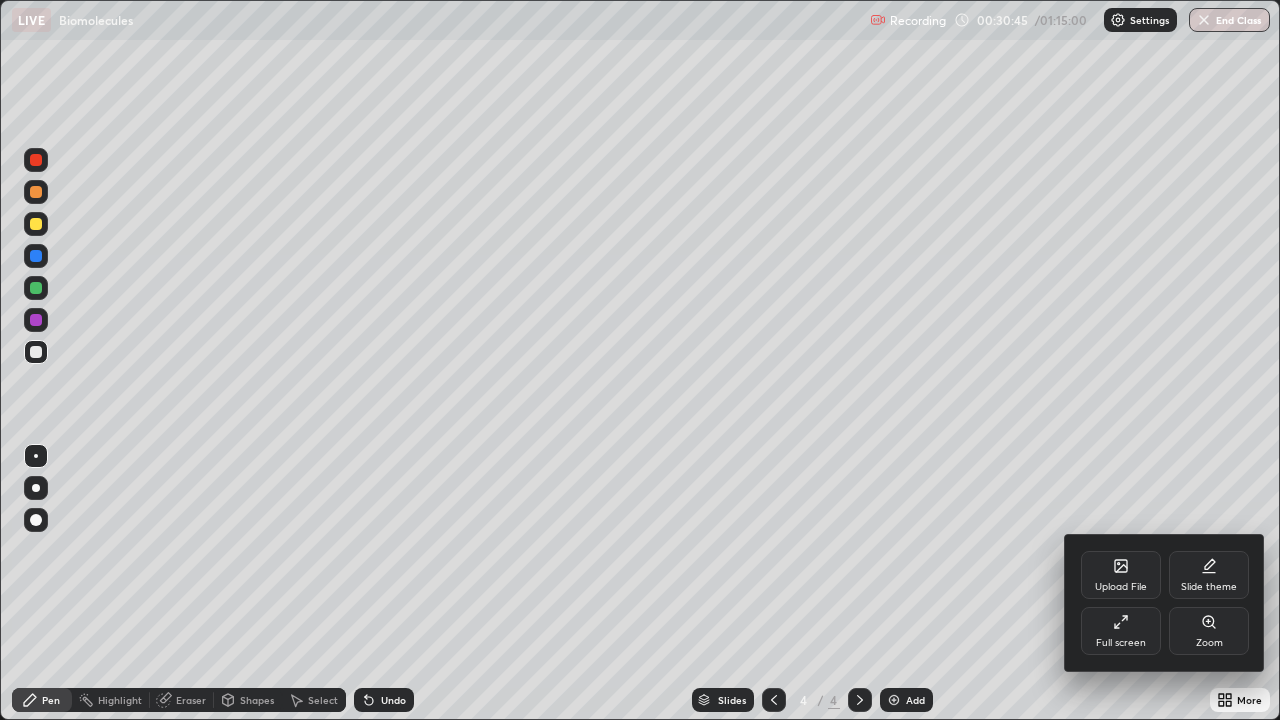 click 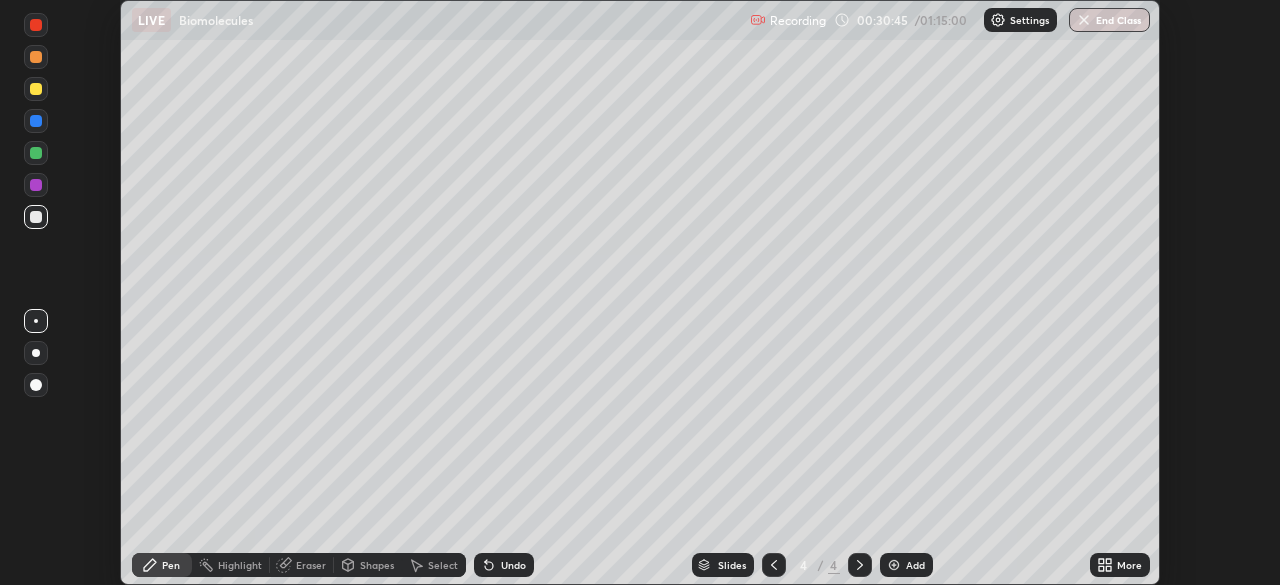 scroll, scrollTop: 585, scrollLeft: 1280, axis: both 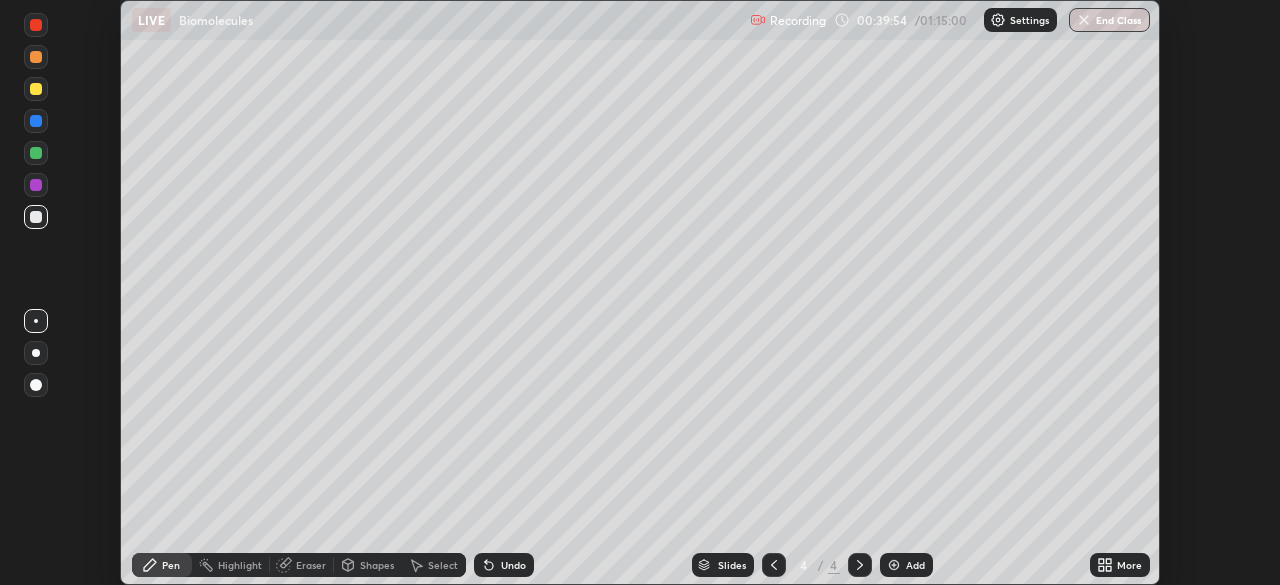 click 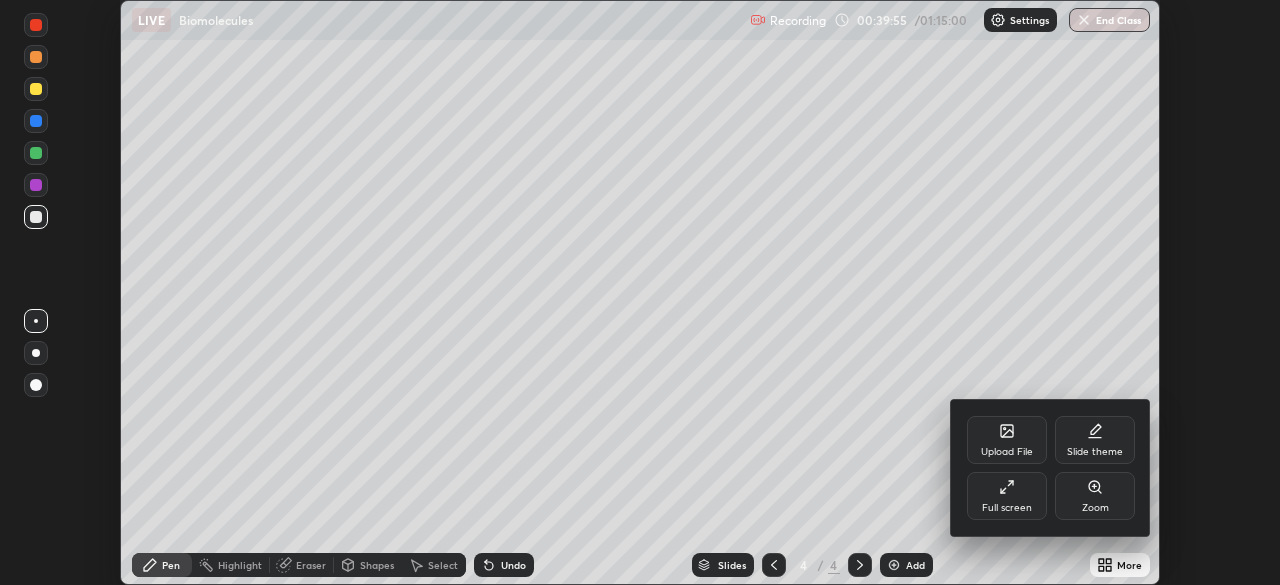 click 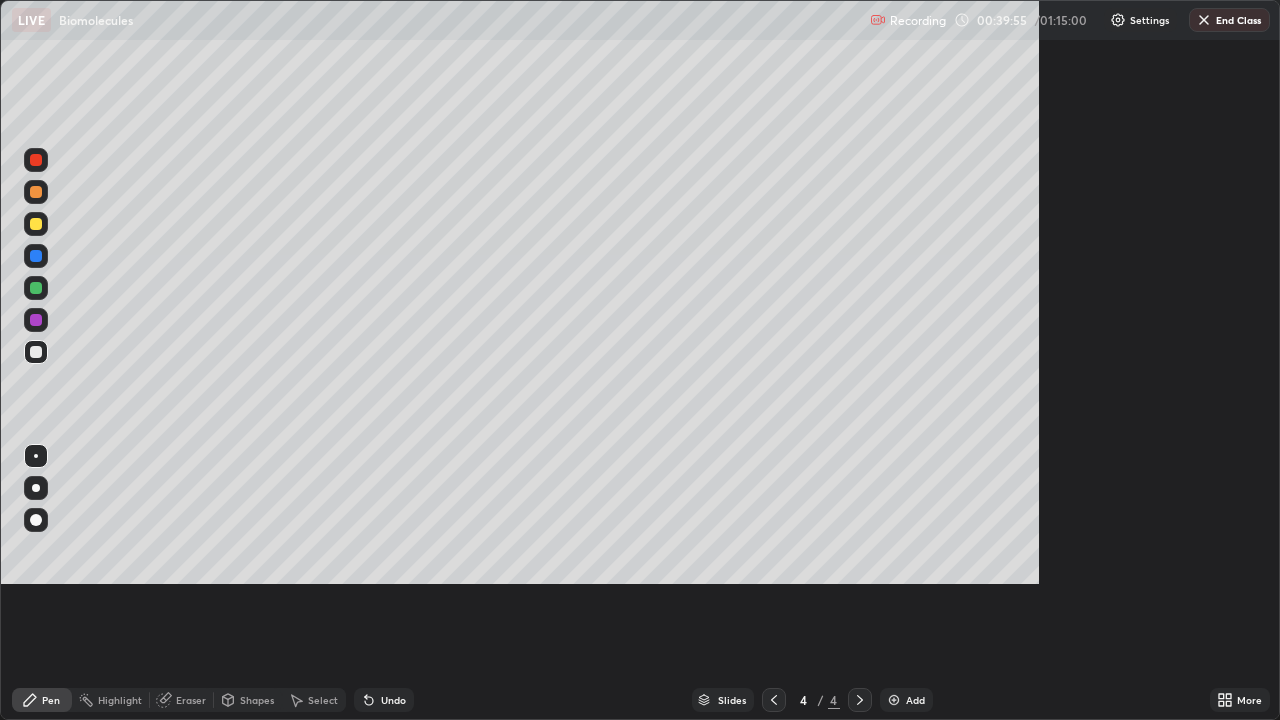 scroll, scrollTop: 99280, scrollLeft: 98720, axis: both 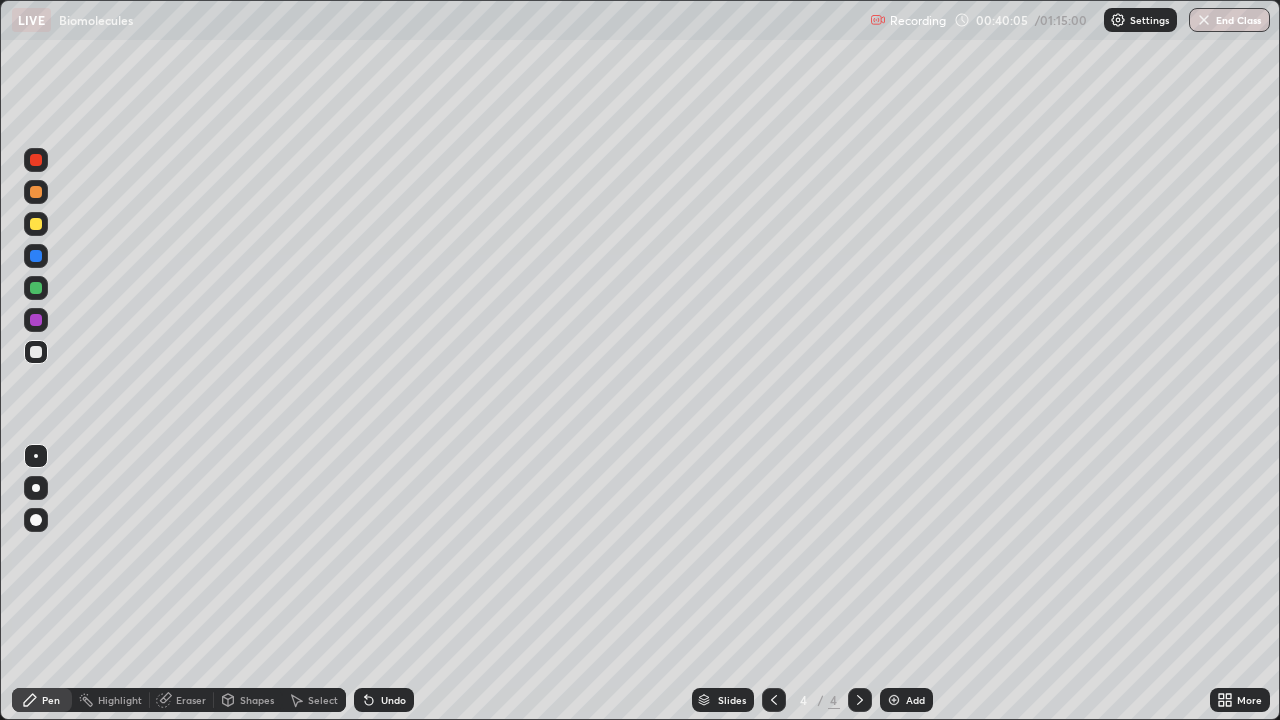 click on "Eraser" at bounding box center [182, 700] 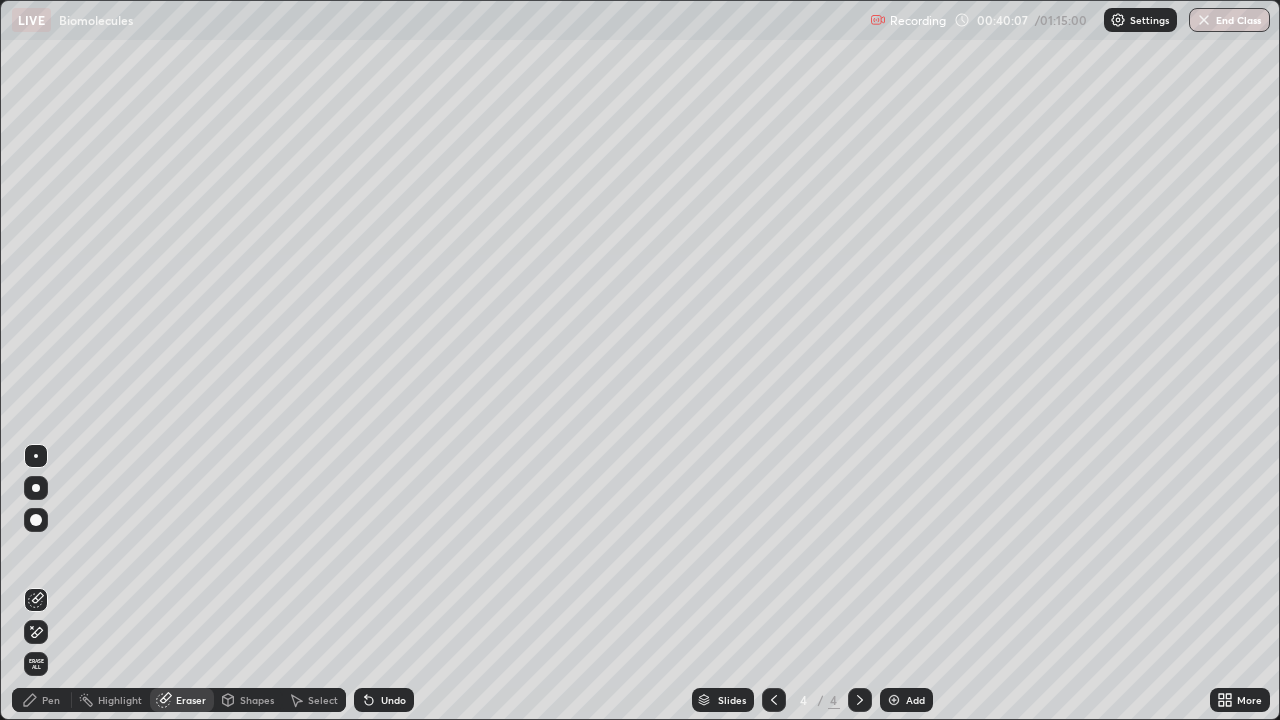 click on "Pen" at bounding box center (51, 700) 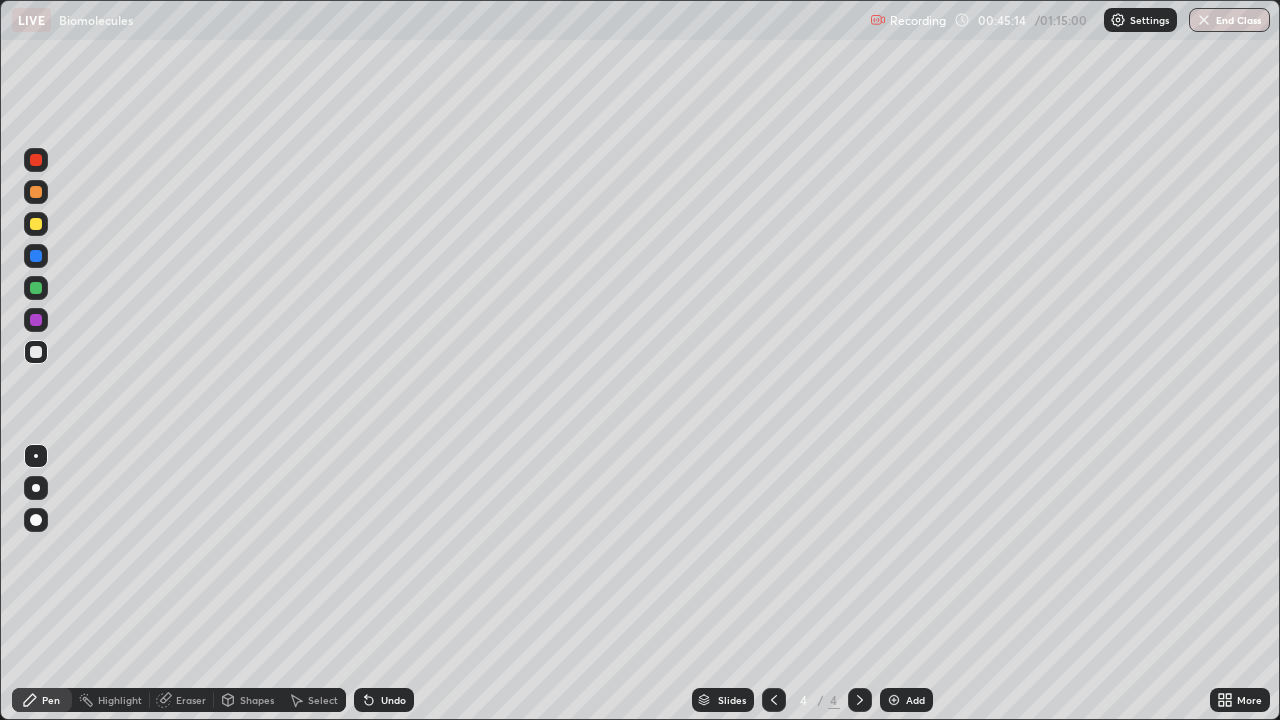 click on "Eraser" at bounding box center (191, 700) 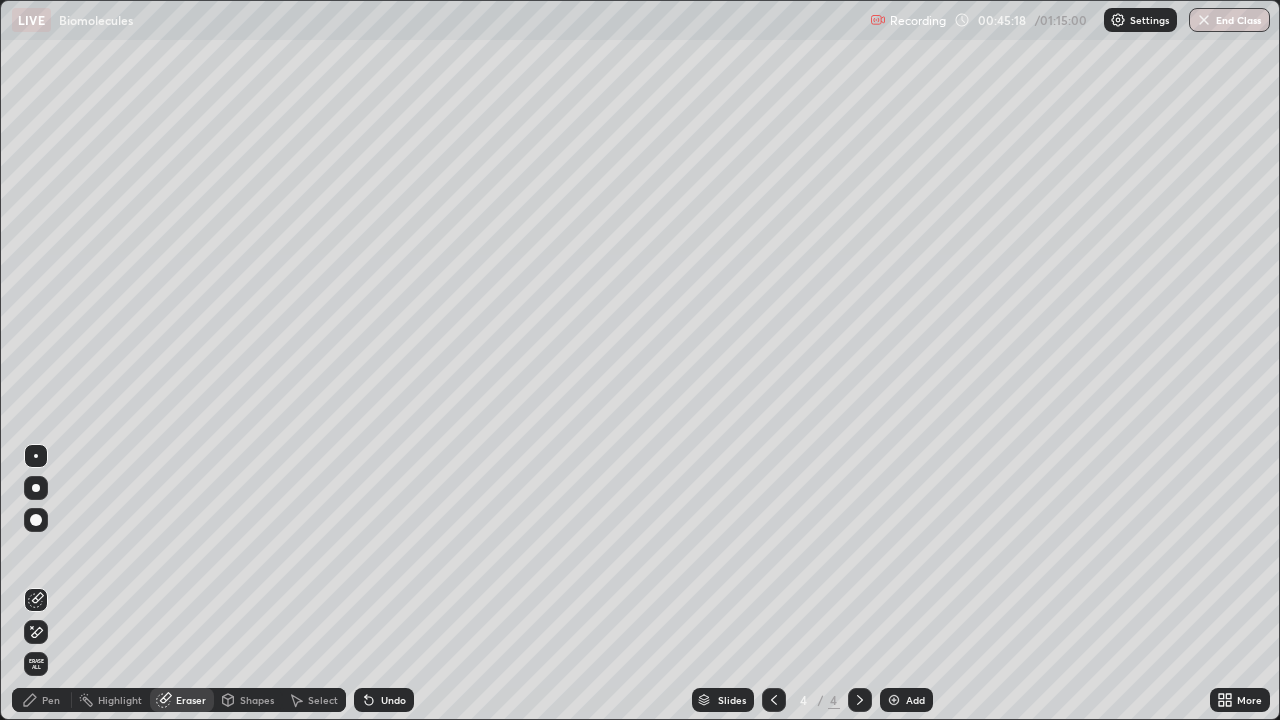 click on "Pen" at bounding box center [42, 700] 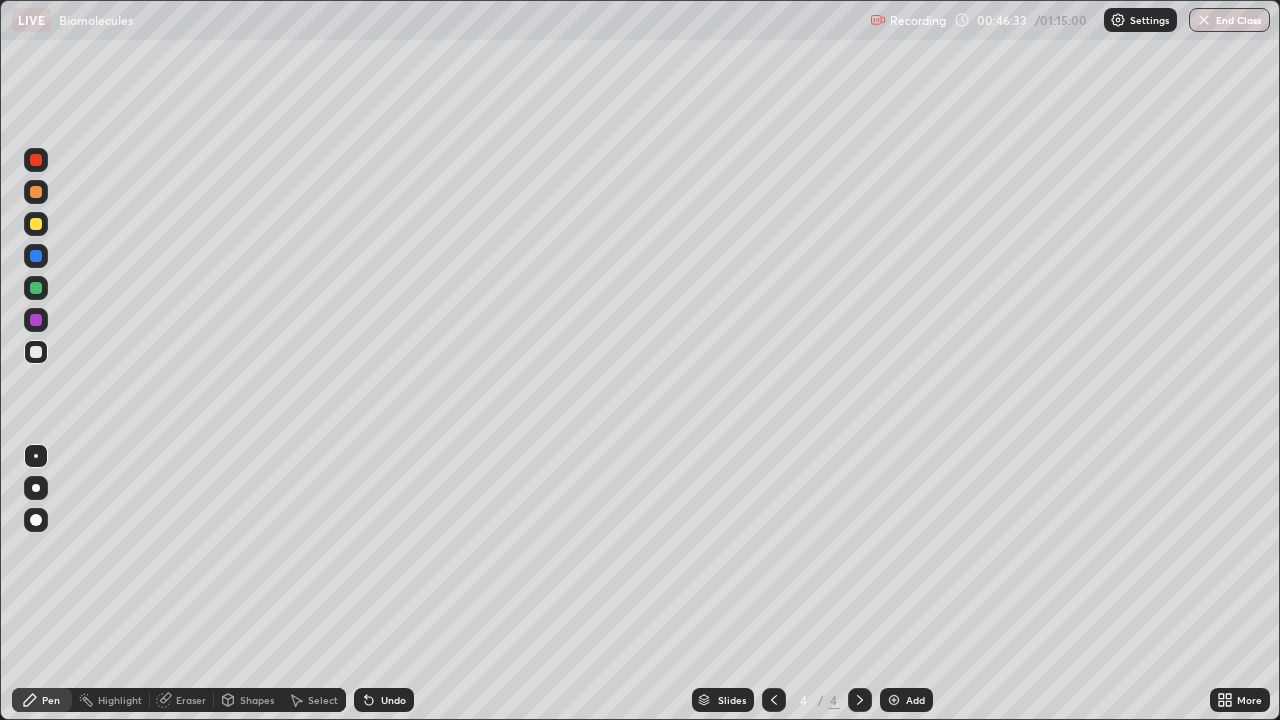 click on "Eraser" at bounding box center [191, 700] 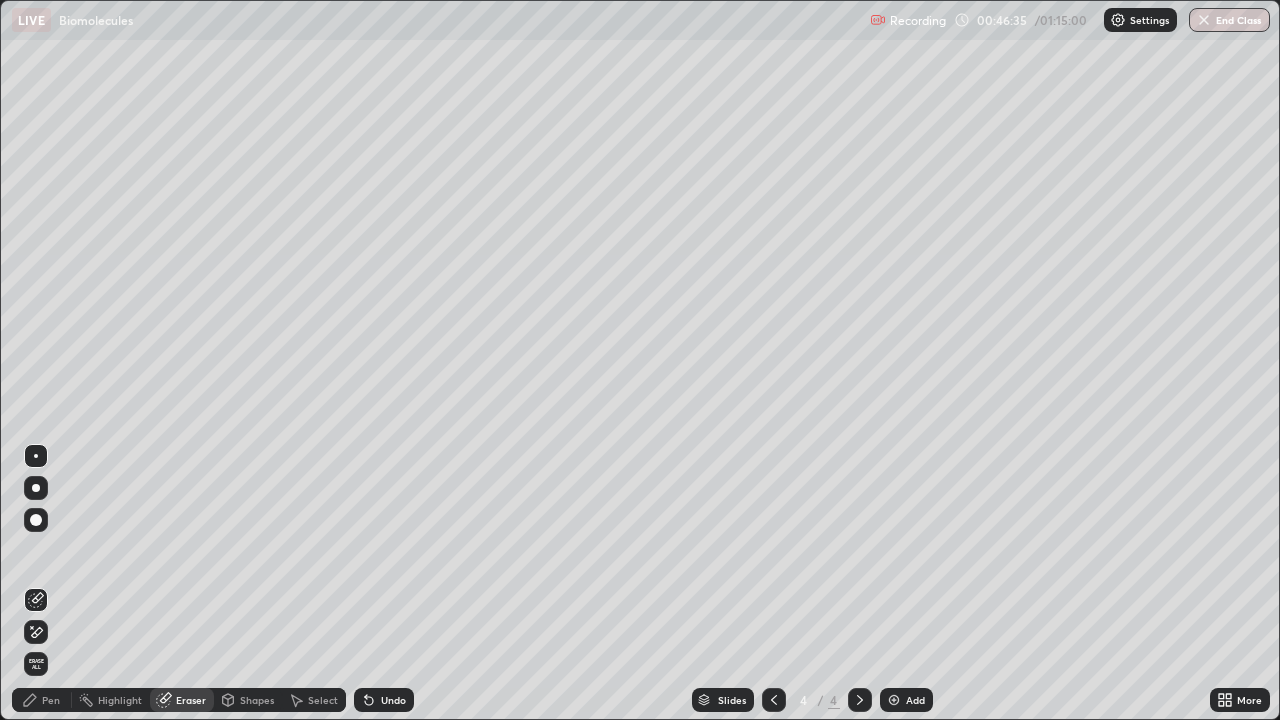 click on "Pen" at bounding box center (51, 700) 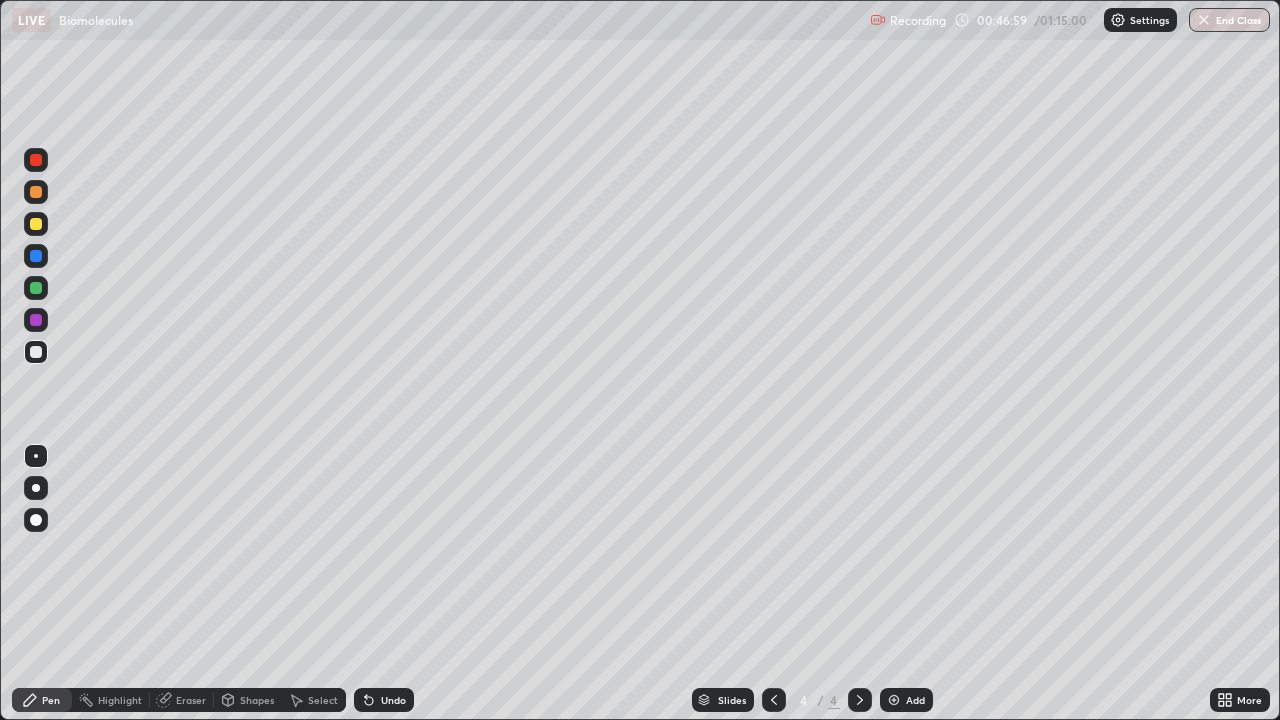 click on "Eraser" at bounding box center [191, 700] 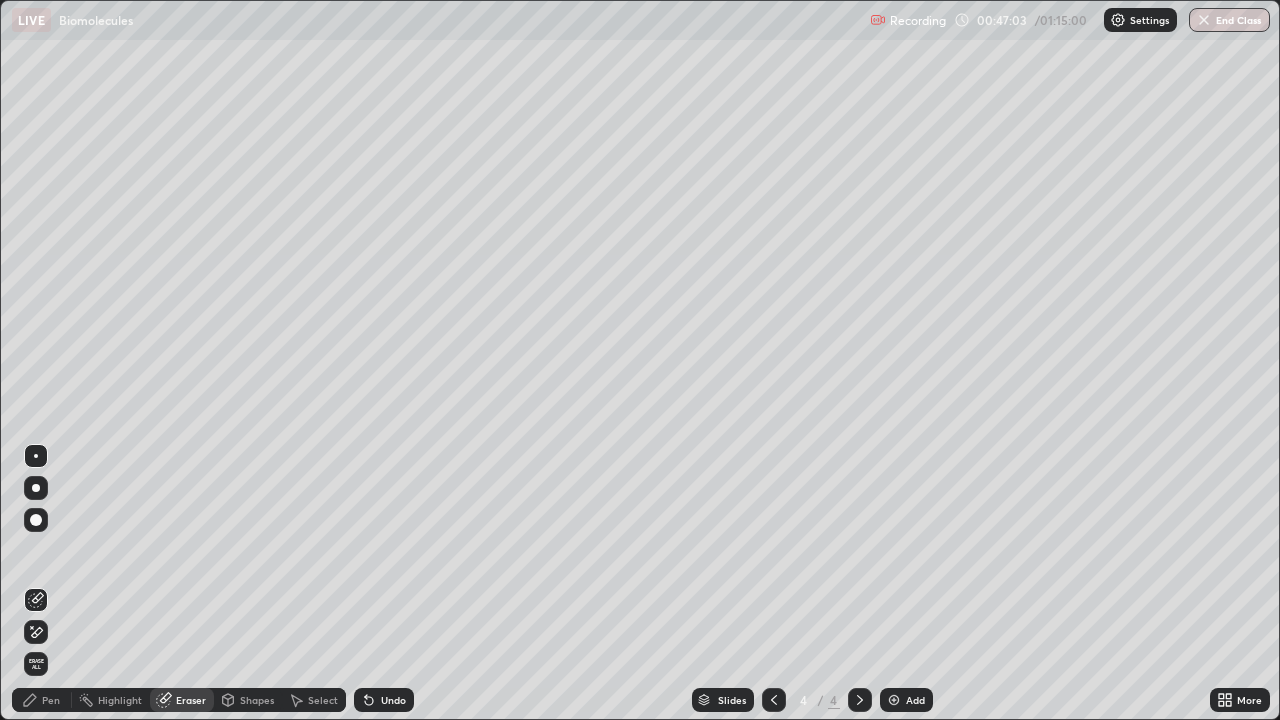 click on "Pen" at bounding box center (42, 700) 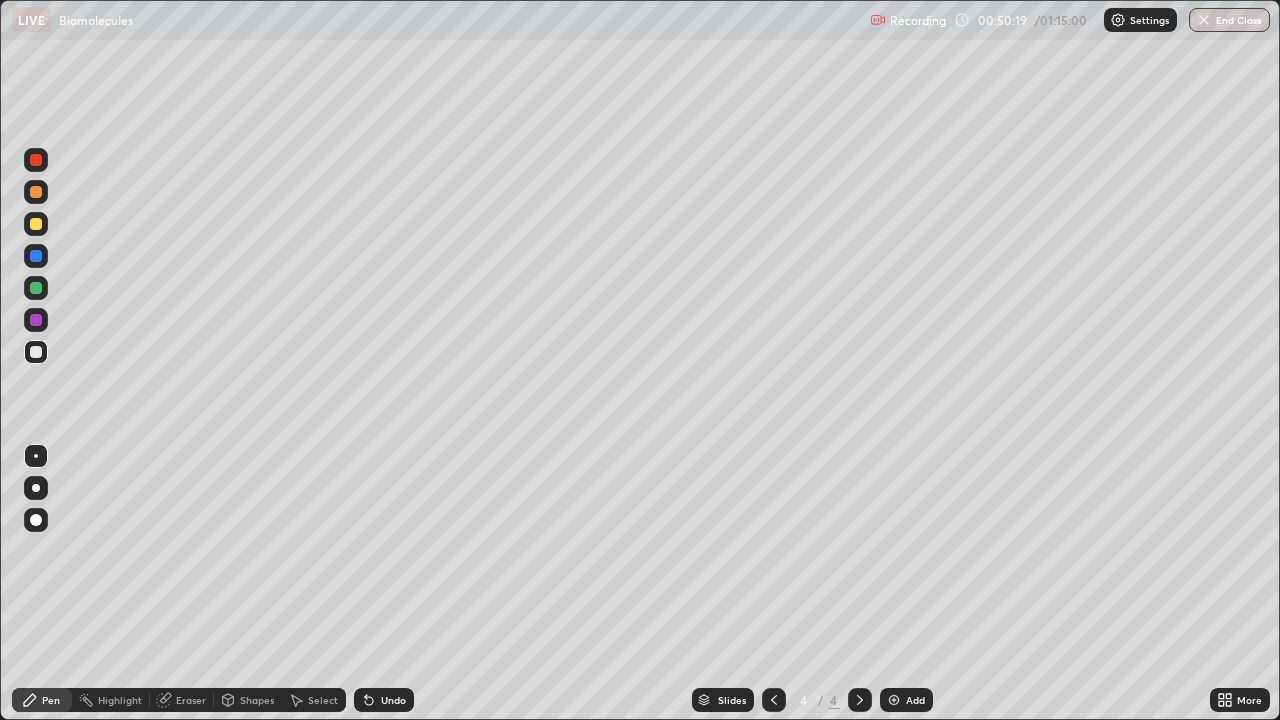 click at bounding box center (894, 700) 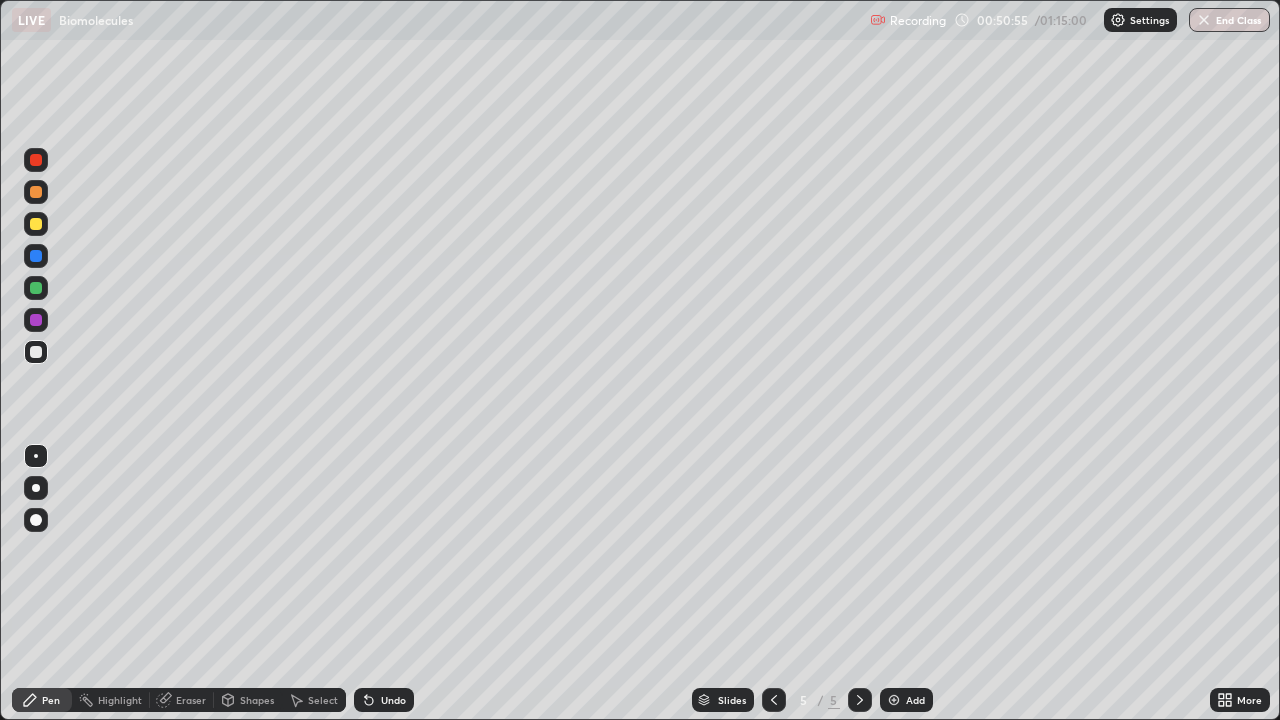 click on "Eraser" at bounding box center [191, 700] 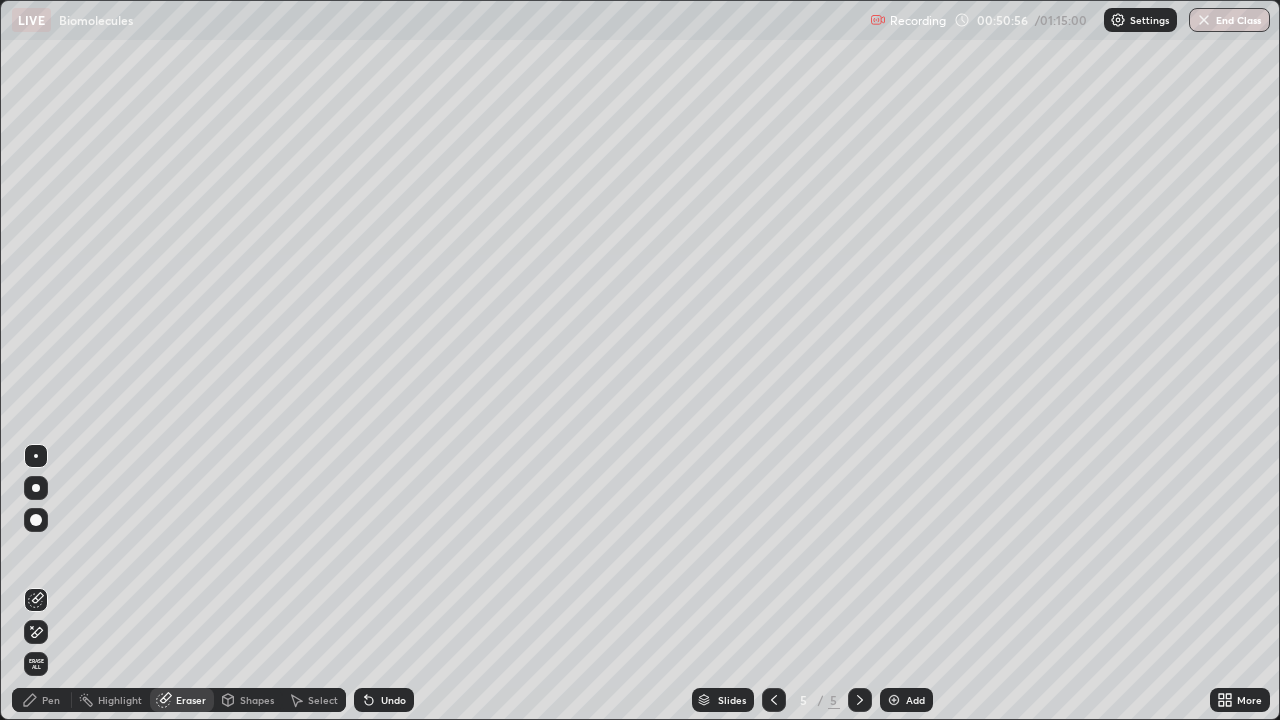 click on "Pen" at bounding box center (51, 700) 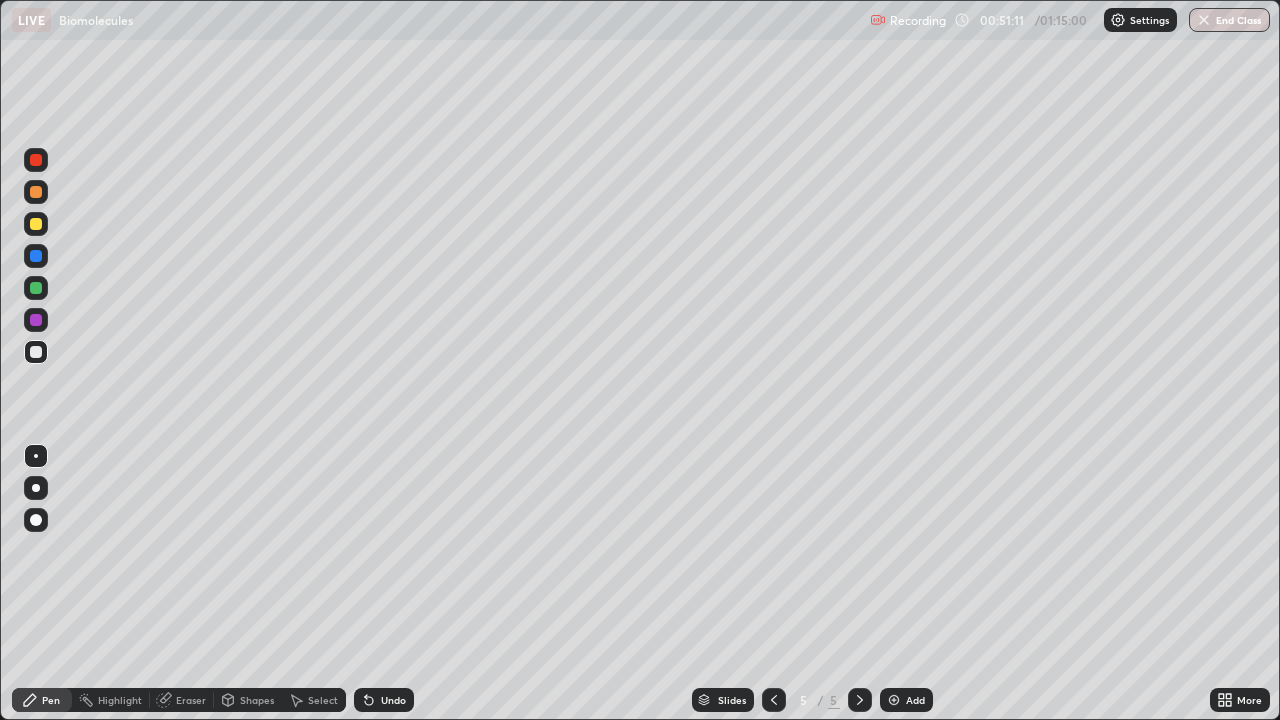 click on "Eraser" at bounding box center (191, 700) 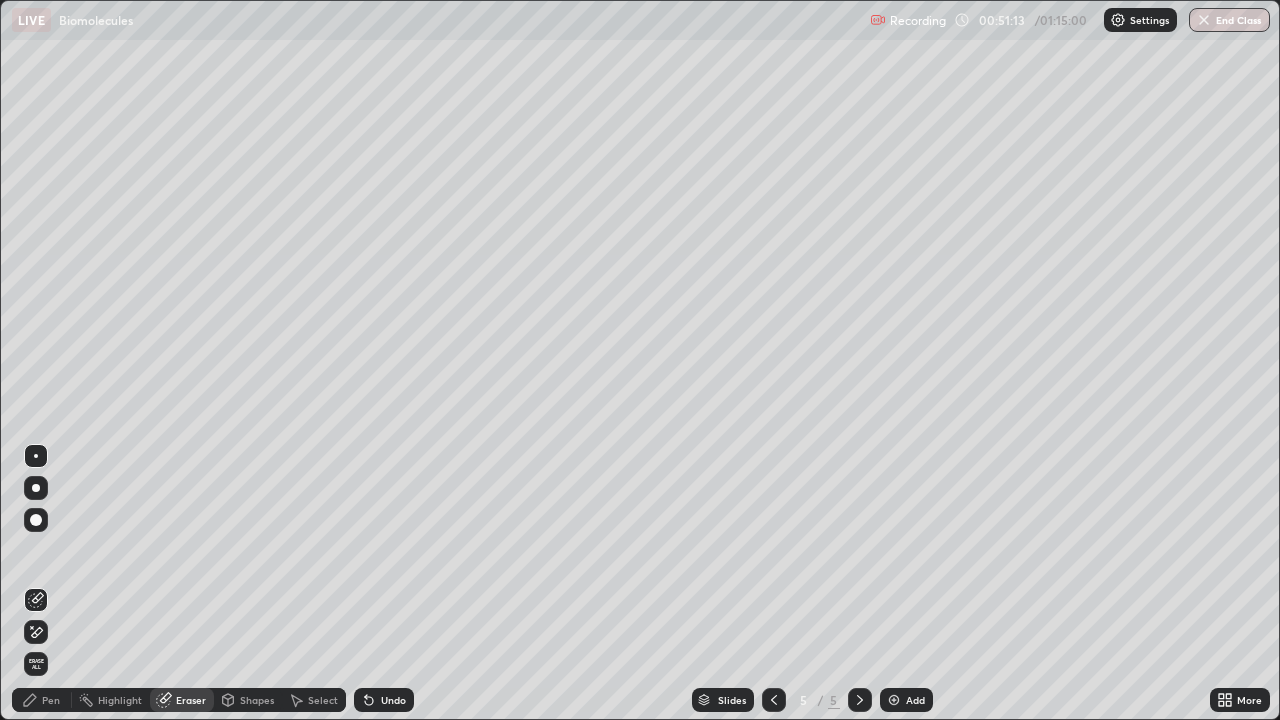 click on "Pen" at bounding box center (42, 700) 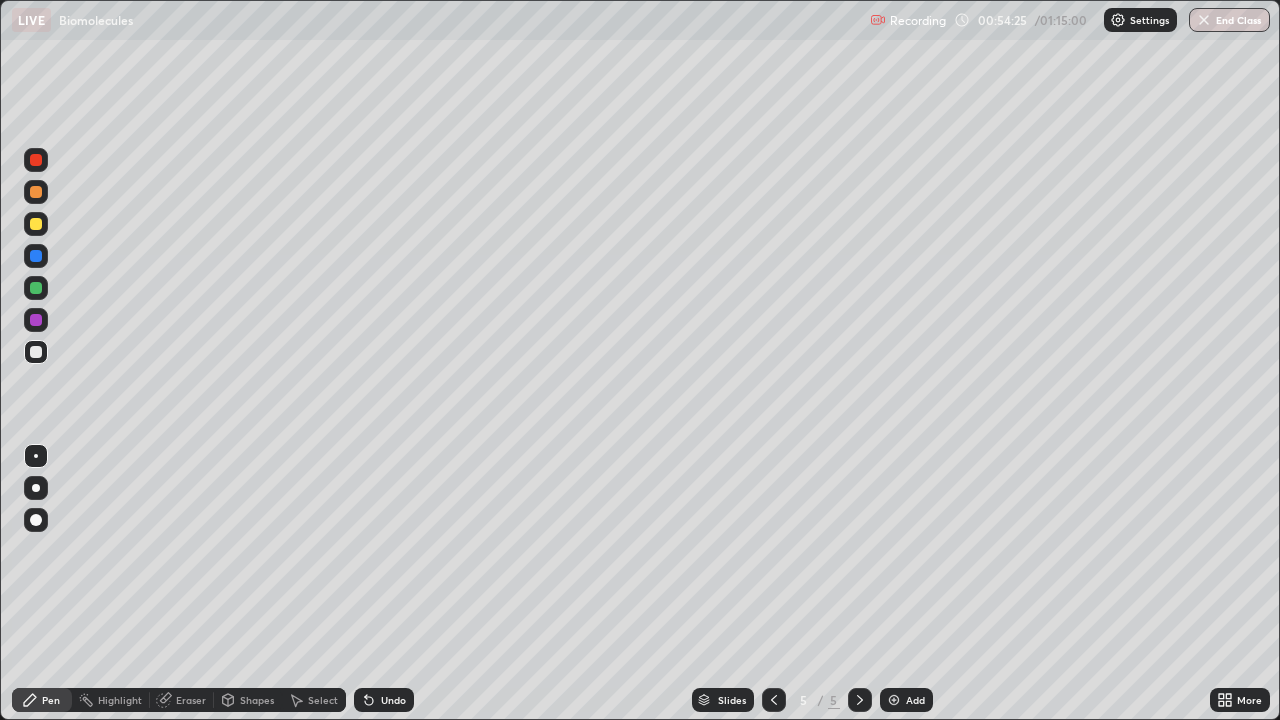 click on "Eraser" at bounding box center (182, 700) 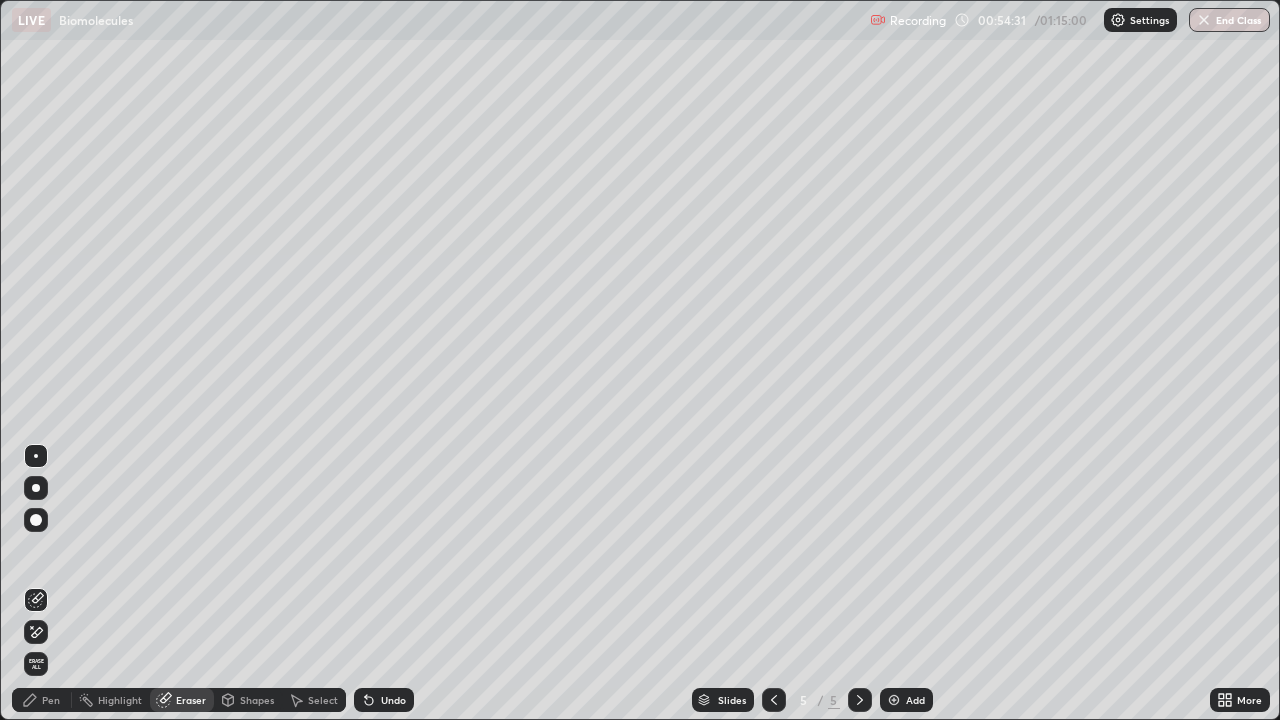 click on "Pen" at bounding box center [51, 700] 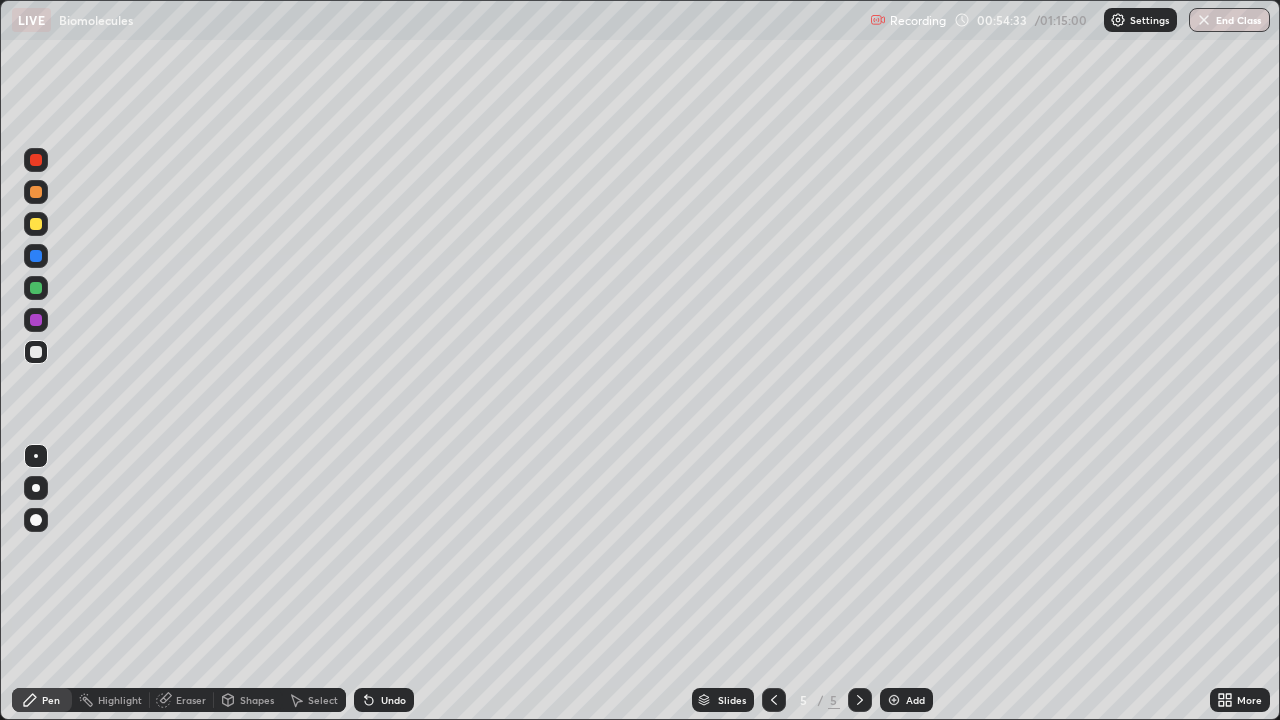 click on "Pen" at bounding box center (51, 700) 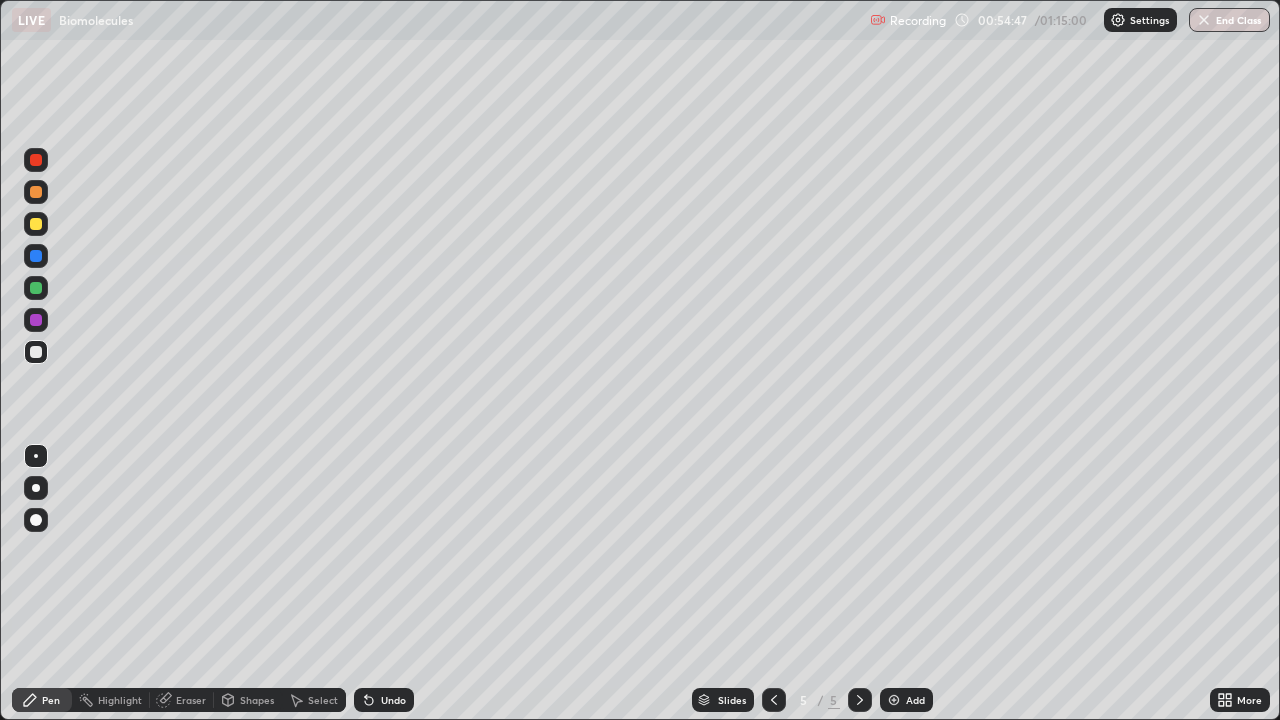 click at bounding box center (36, 288) 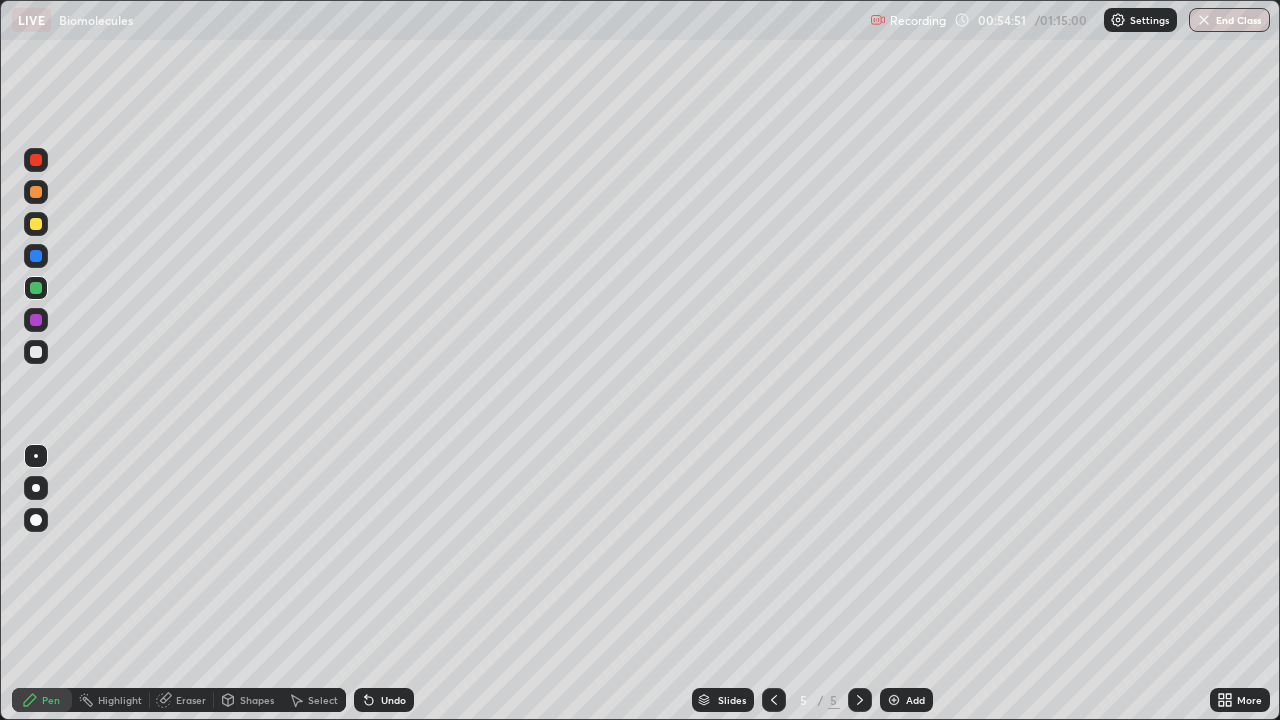 click at bounding box center (36, 352) 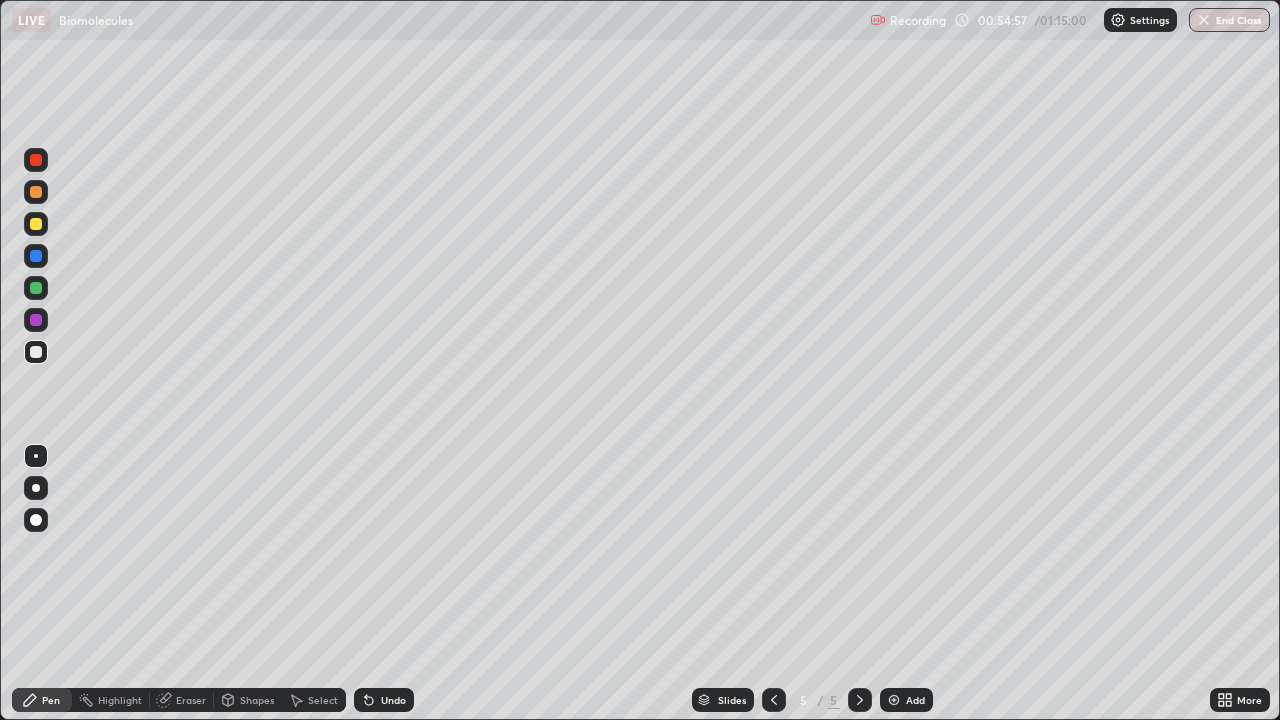 click at bounding box center [36, 256] 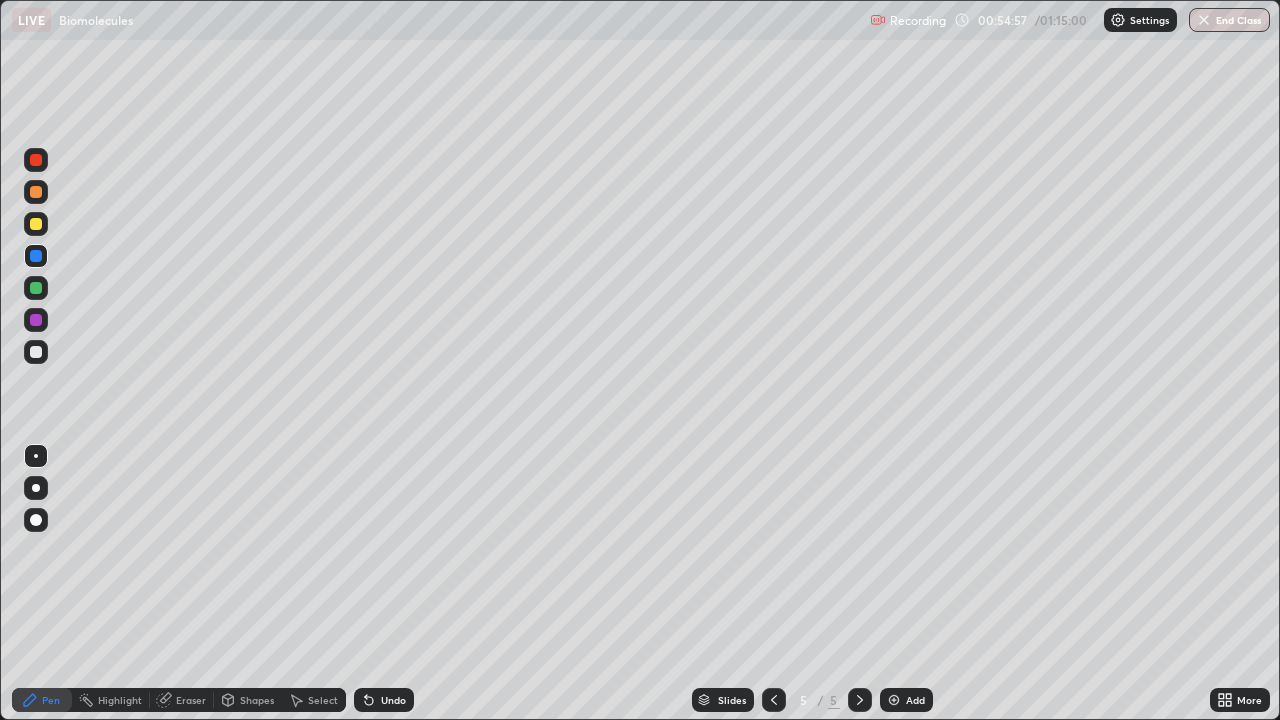 click at bounding box center [36, 224] 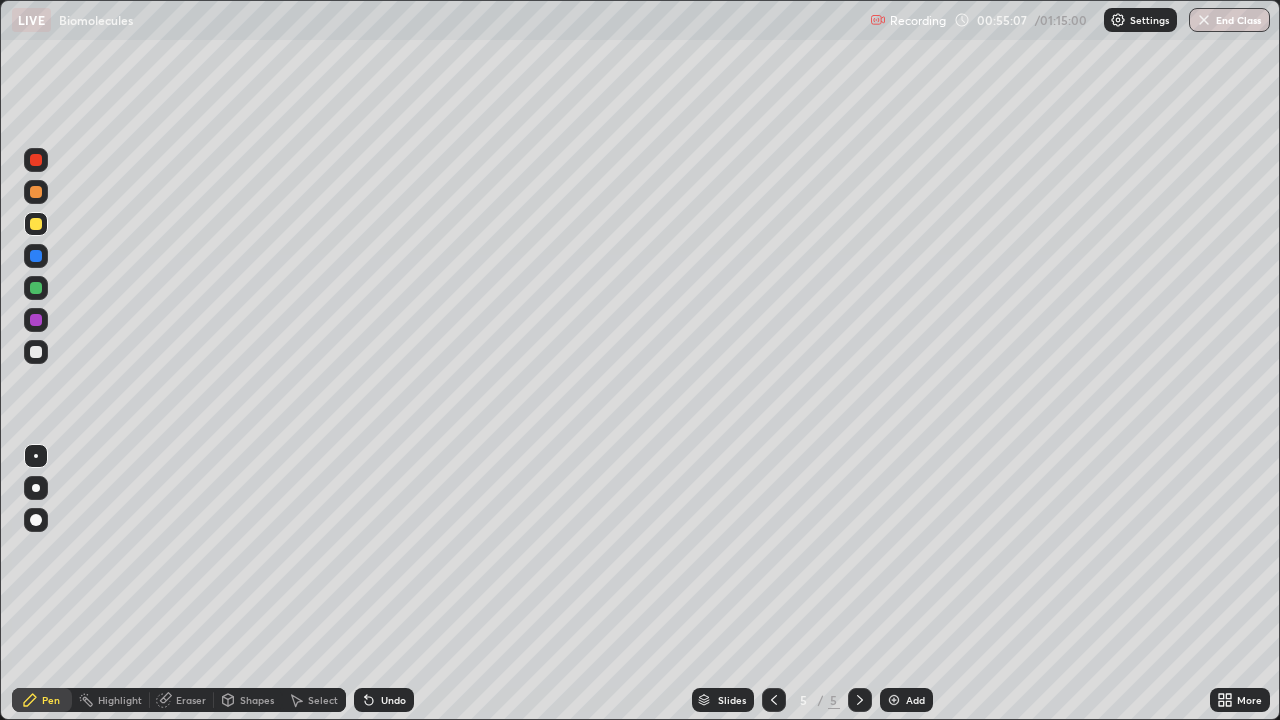 click on "Eraser" at bounding box center (182, 700) 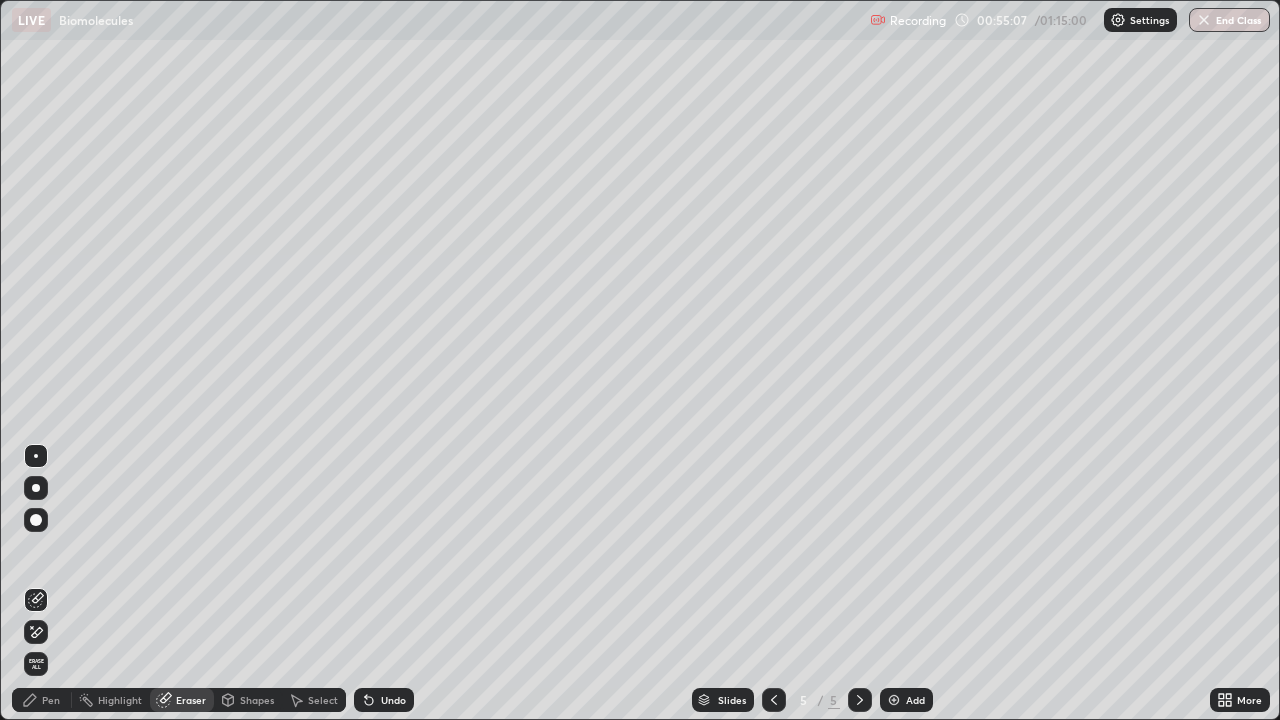 click 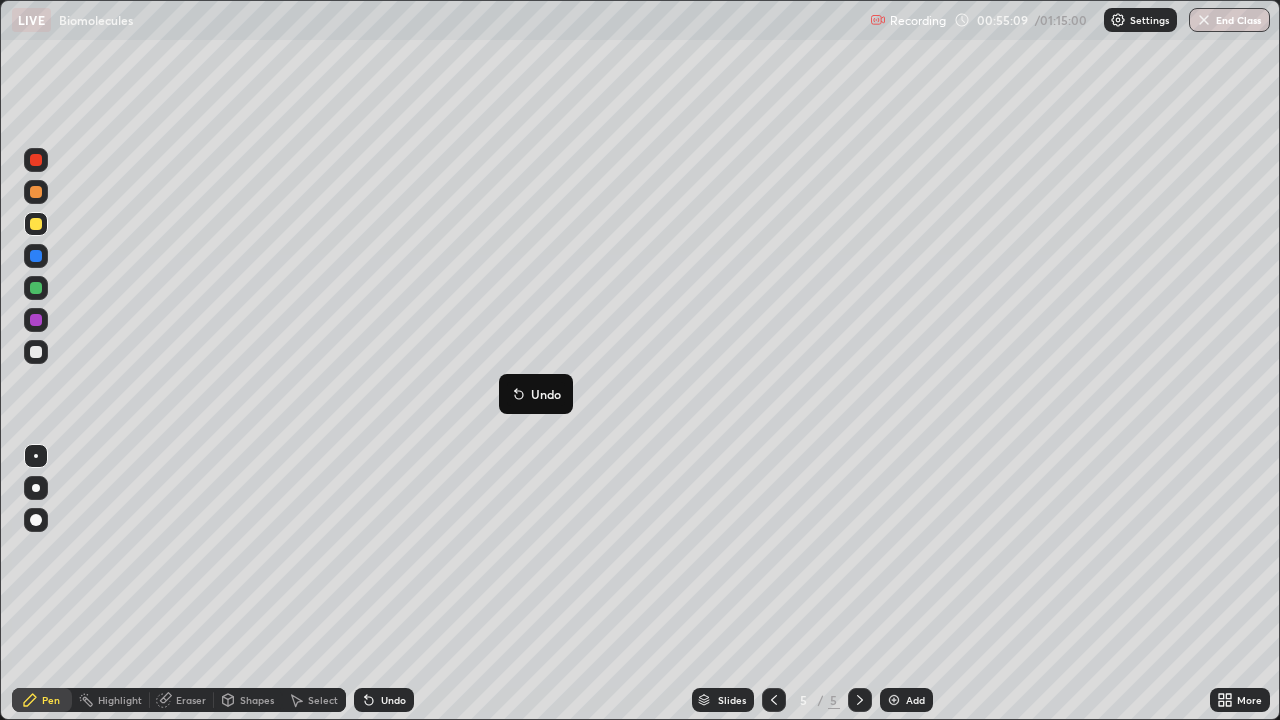 click on "Undo" at bounding box center [536, 394] 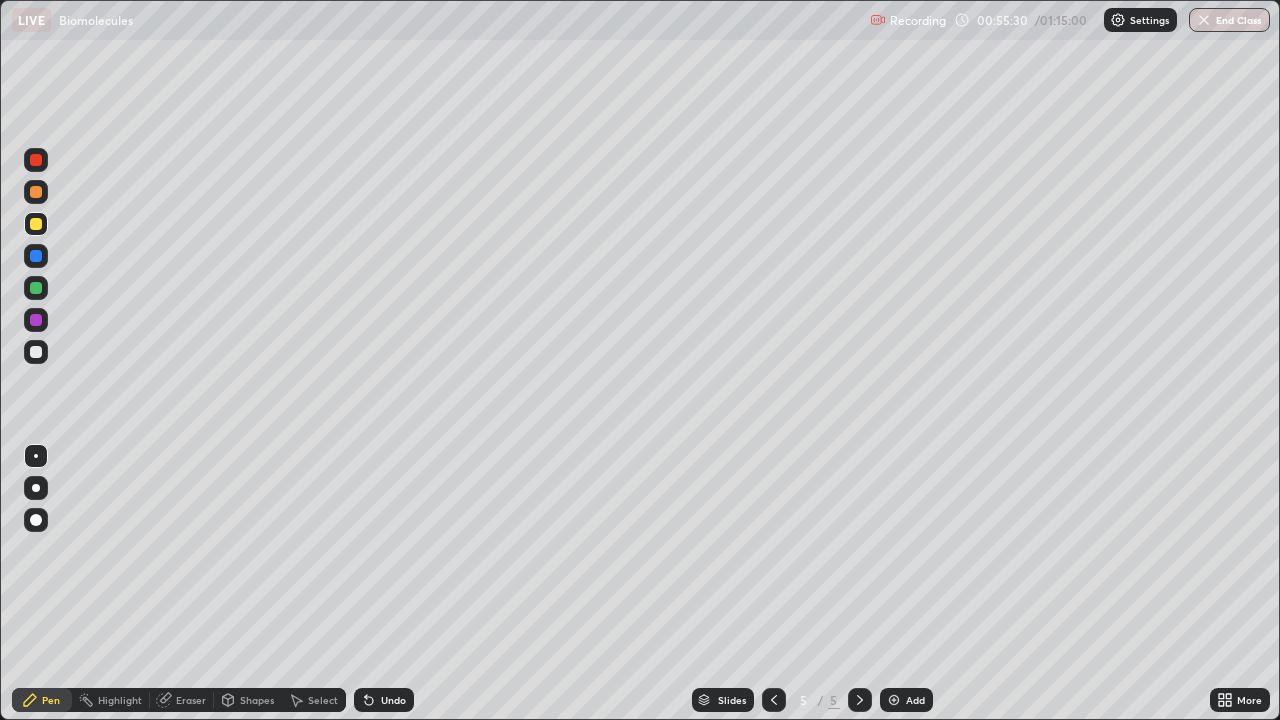 click on "Eraser" at bounding box center [182, 700] 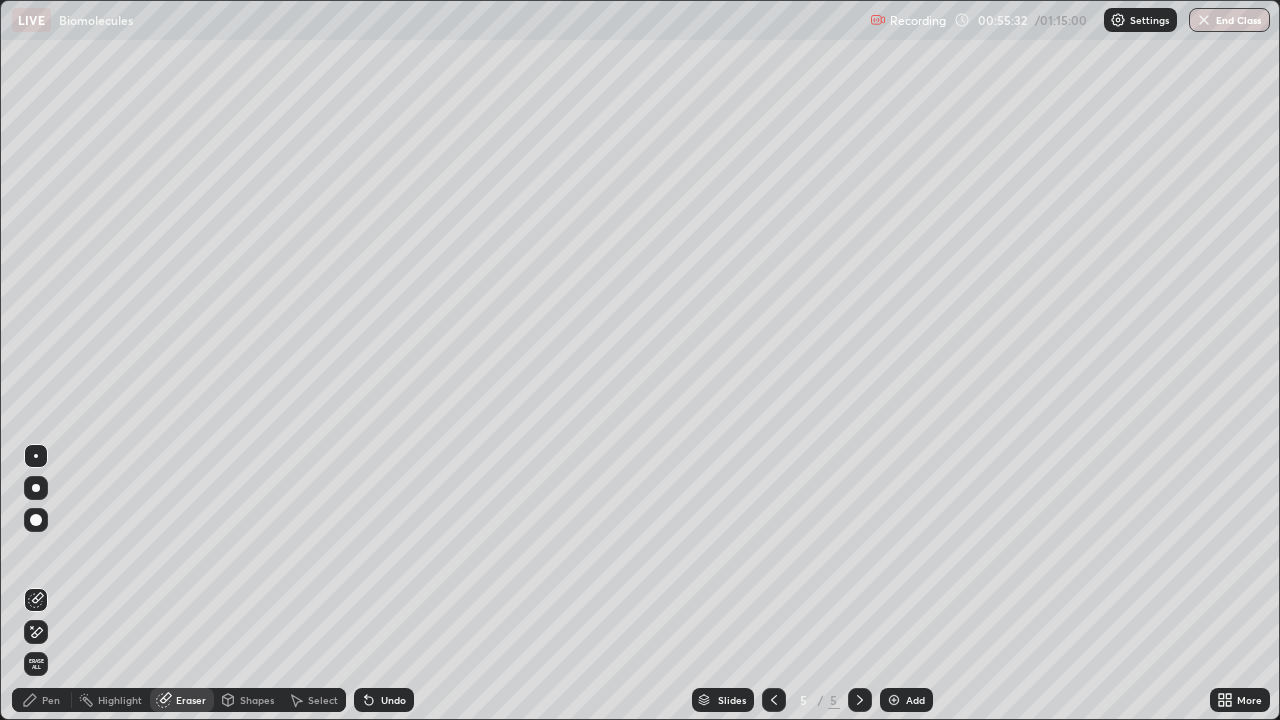 click on "Pen" at bounding box center (42, 700) 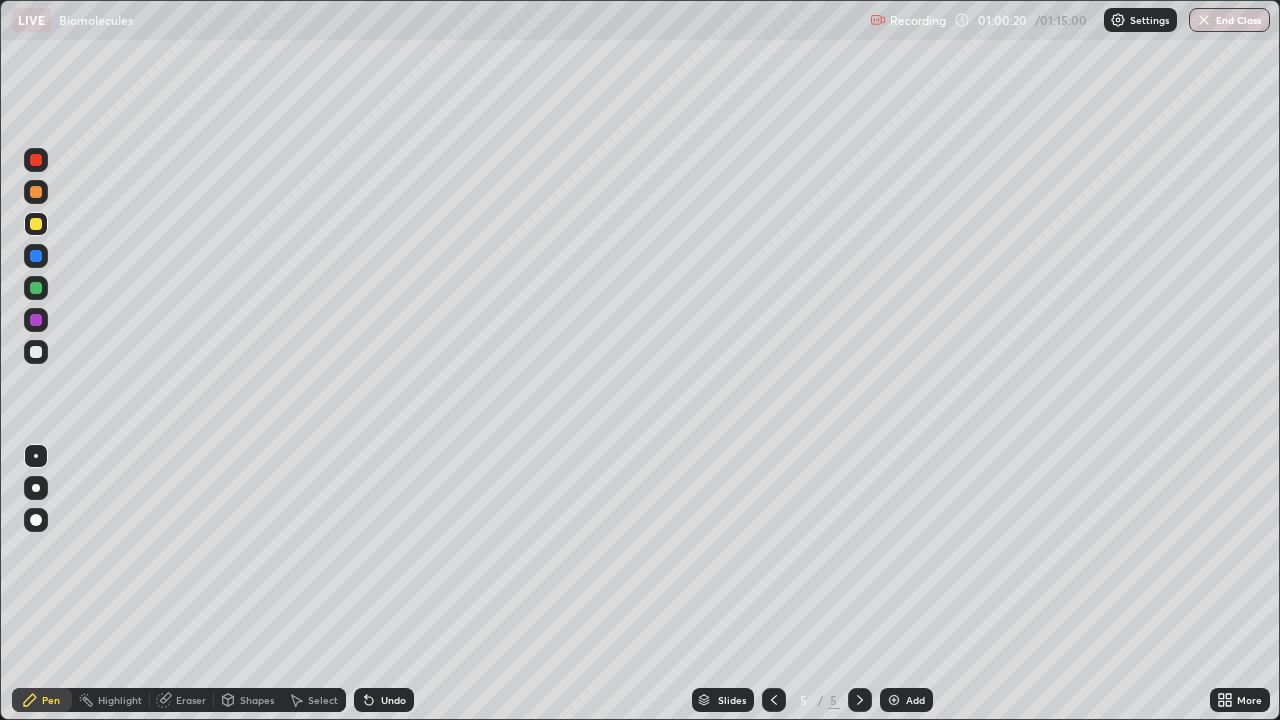 click on "Add" at bounding box center (906, 700) 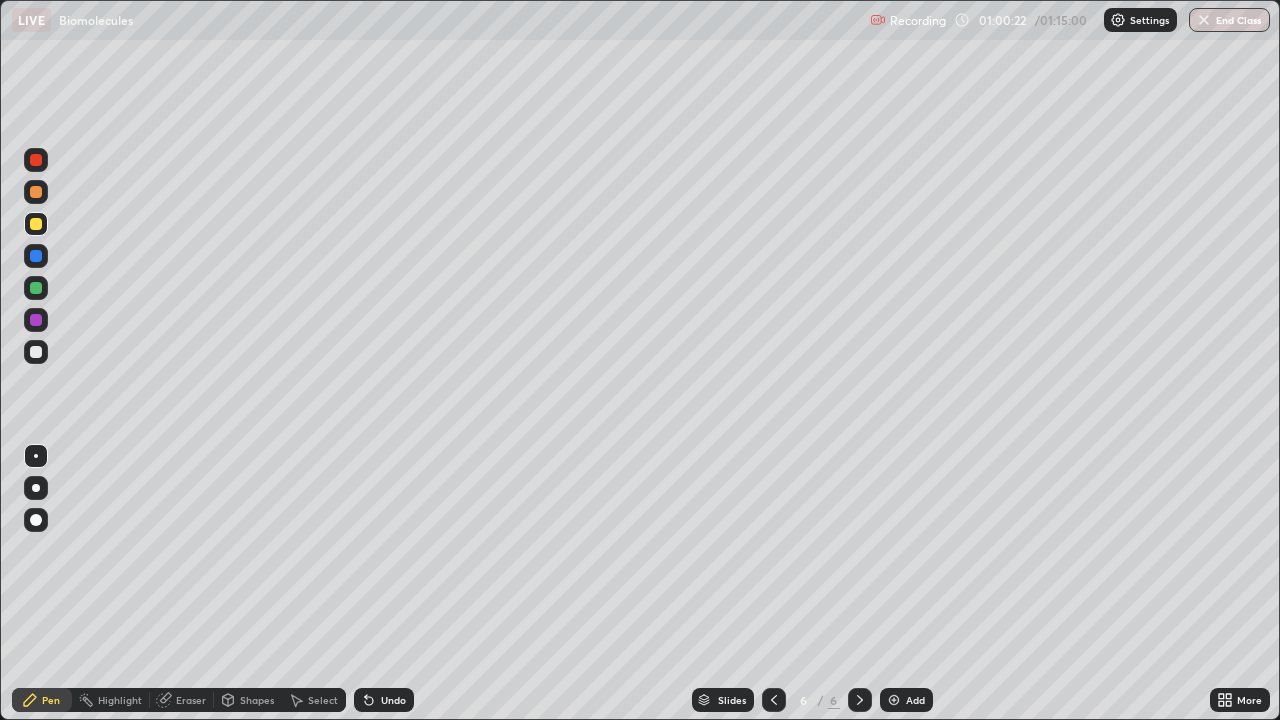 click at bounding box center [36, 352] 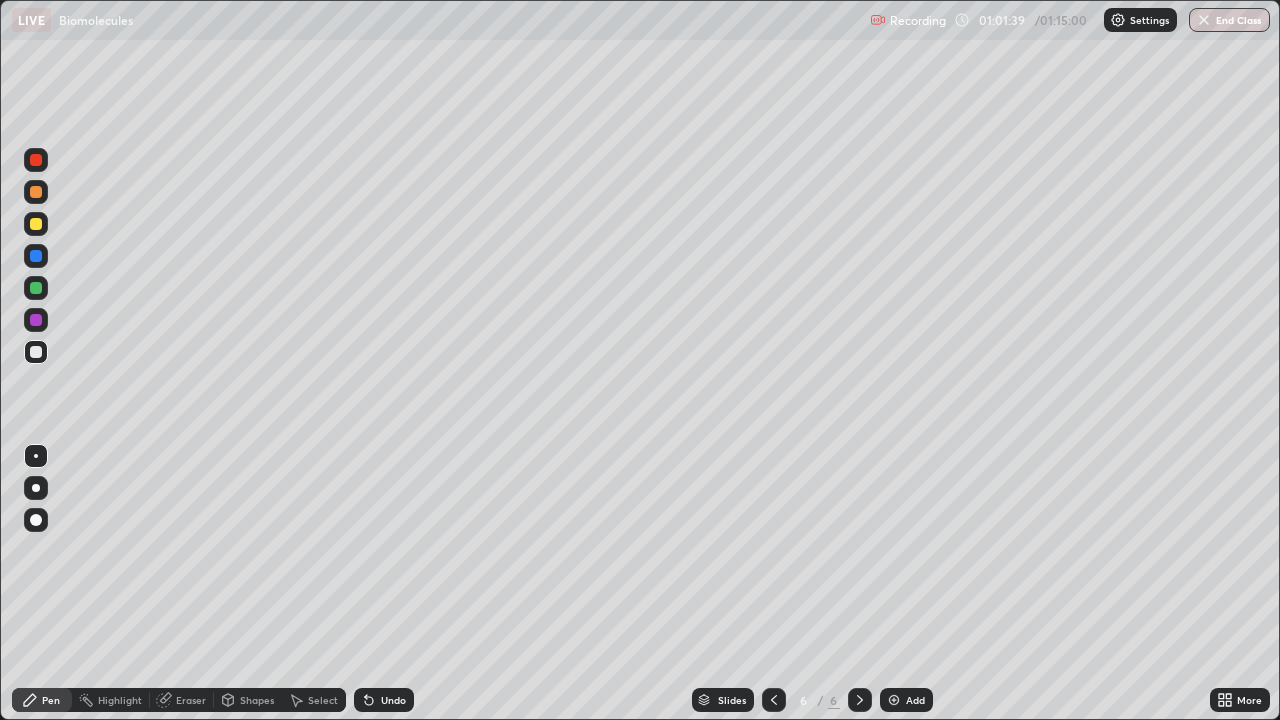 click 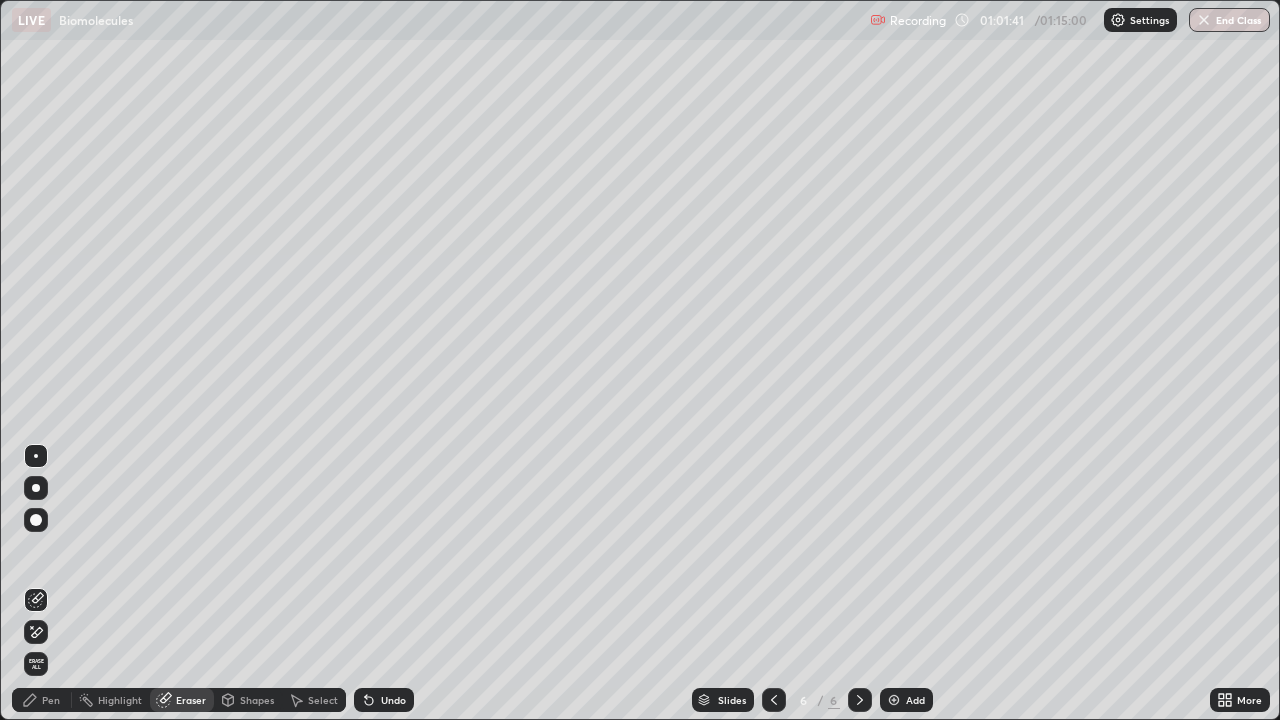 click on "Pen" at bounding box center [51, 700] 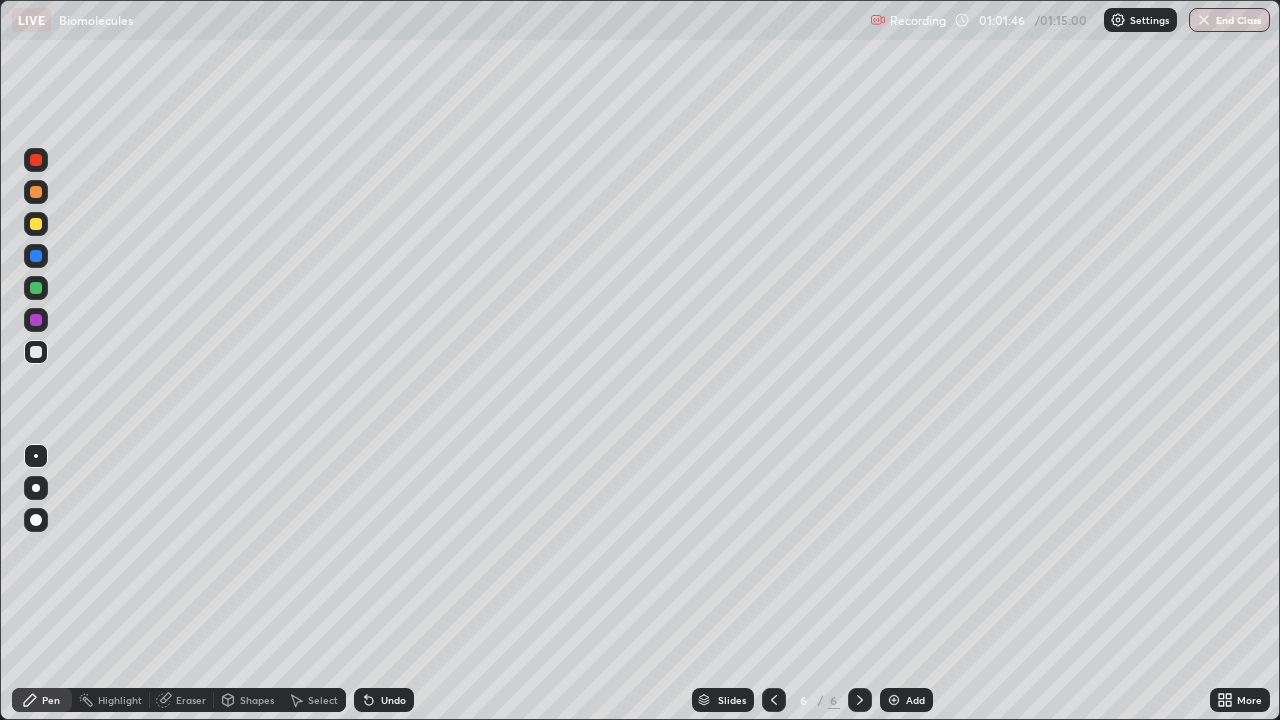 click 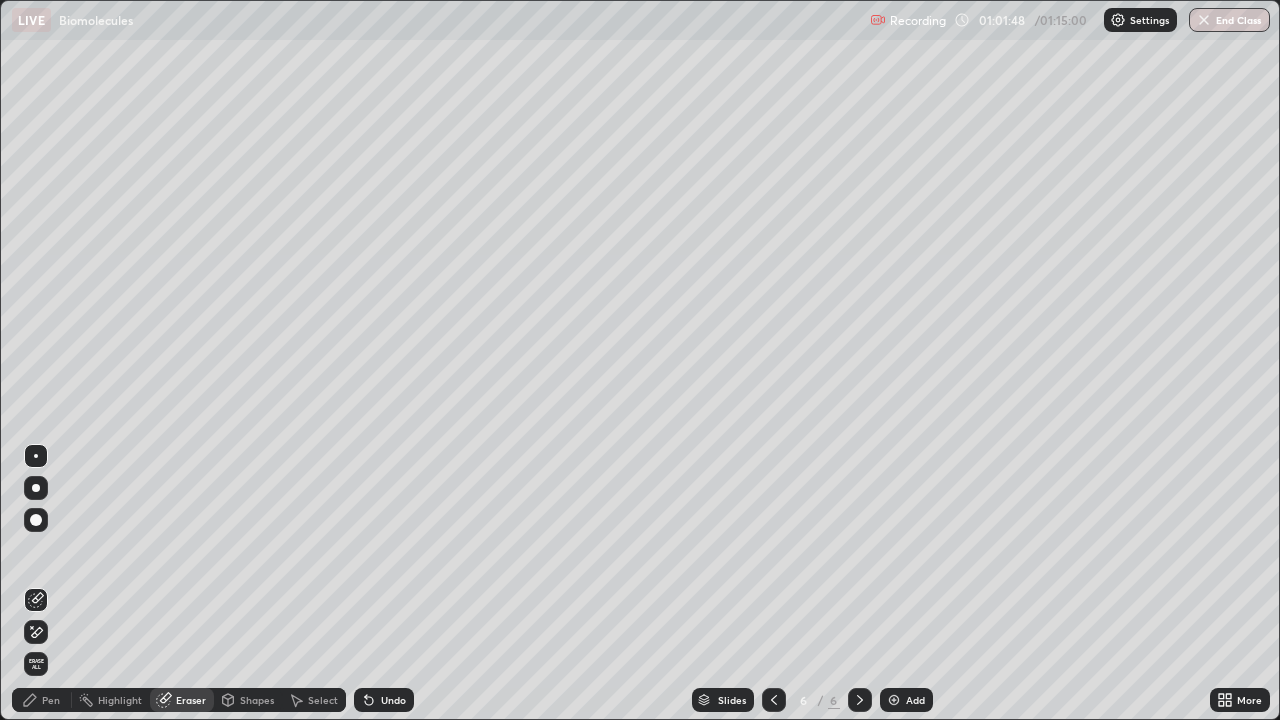 click on "Pen" at bounding box center [51, 700] 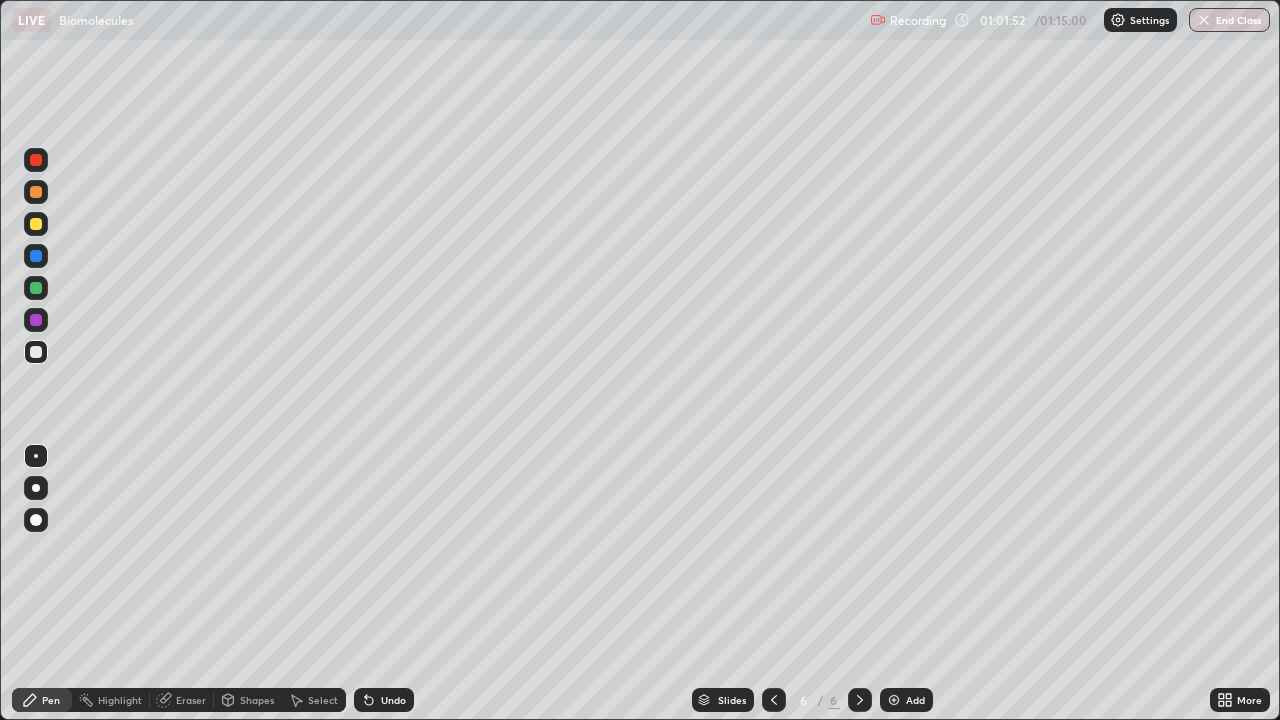 click 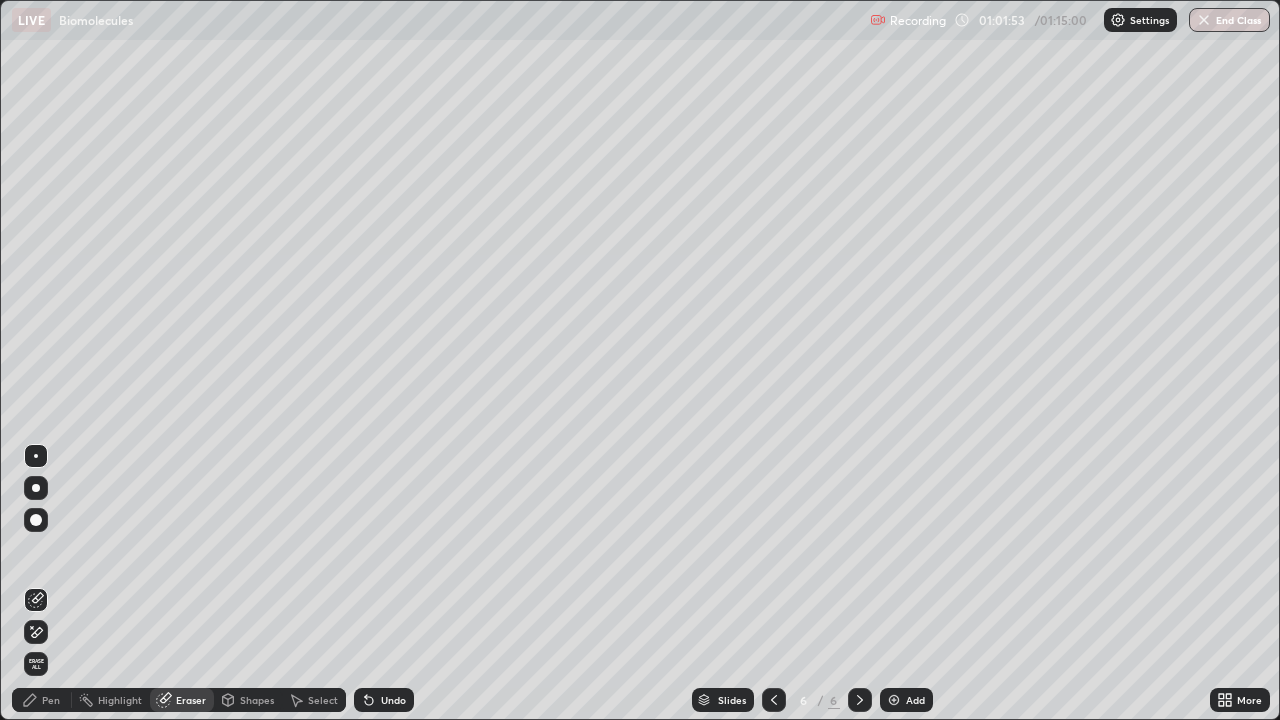 click on "Pen" at bounding box center [42, 700] 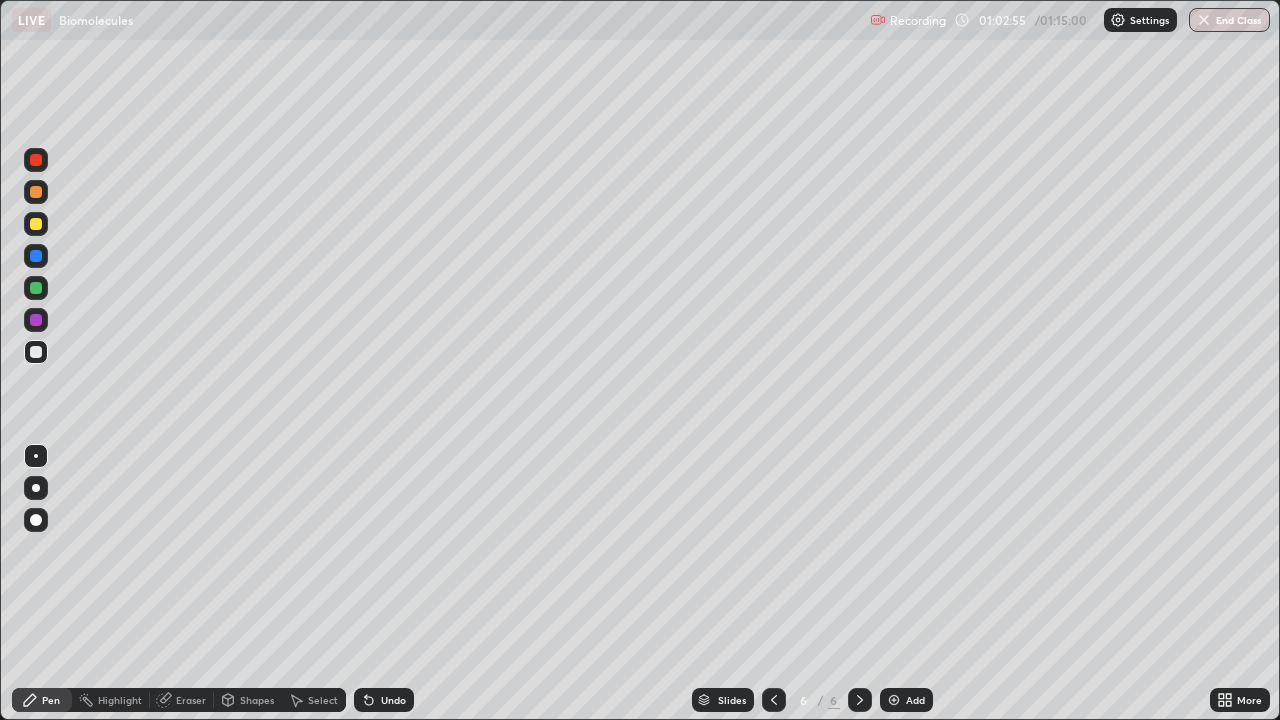 click 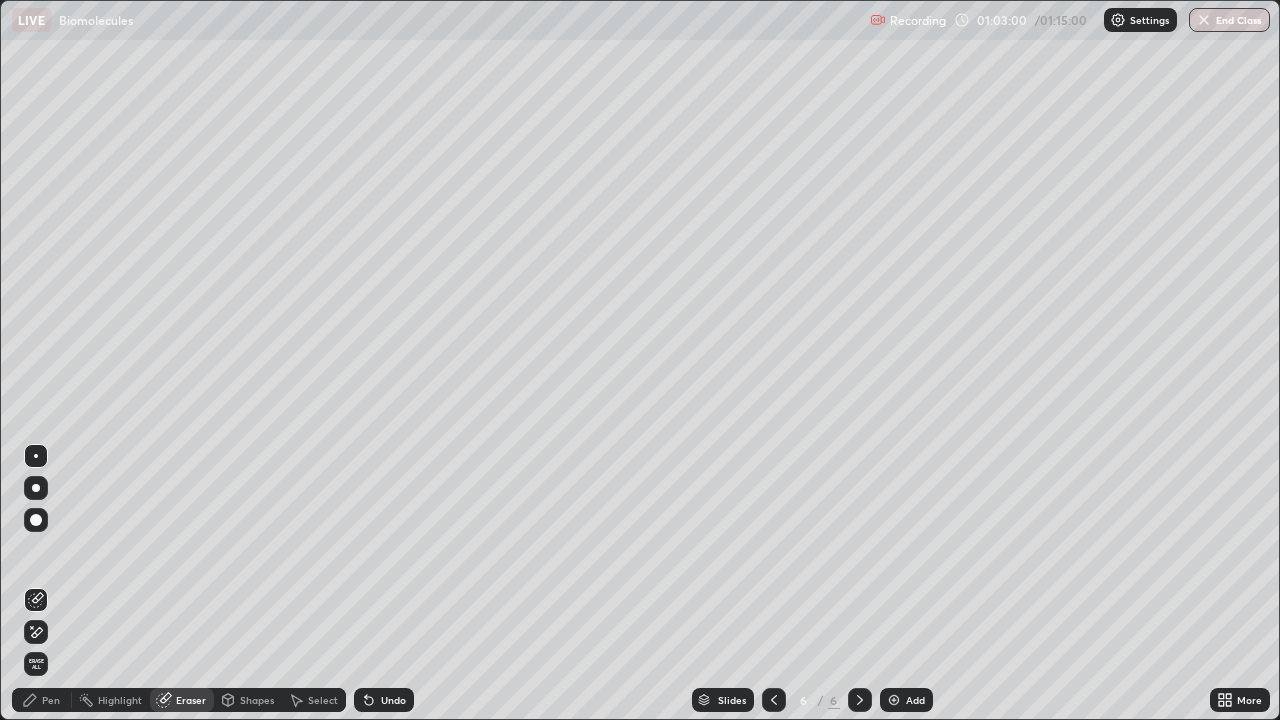 click on "Pen" at bounding box center [51, 700] 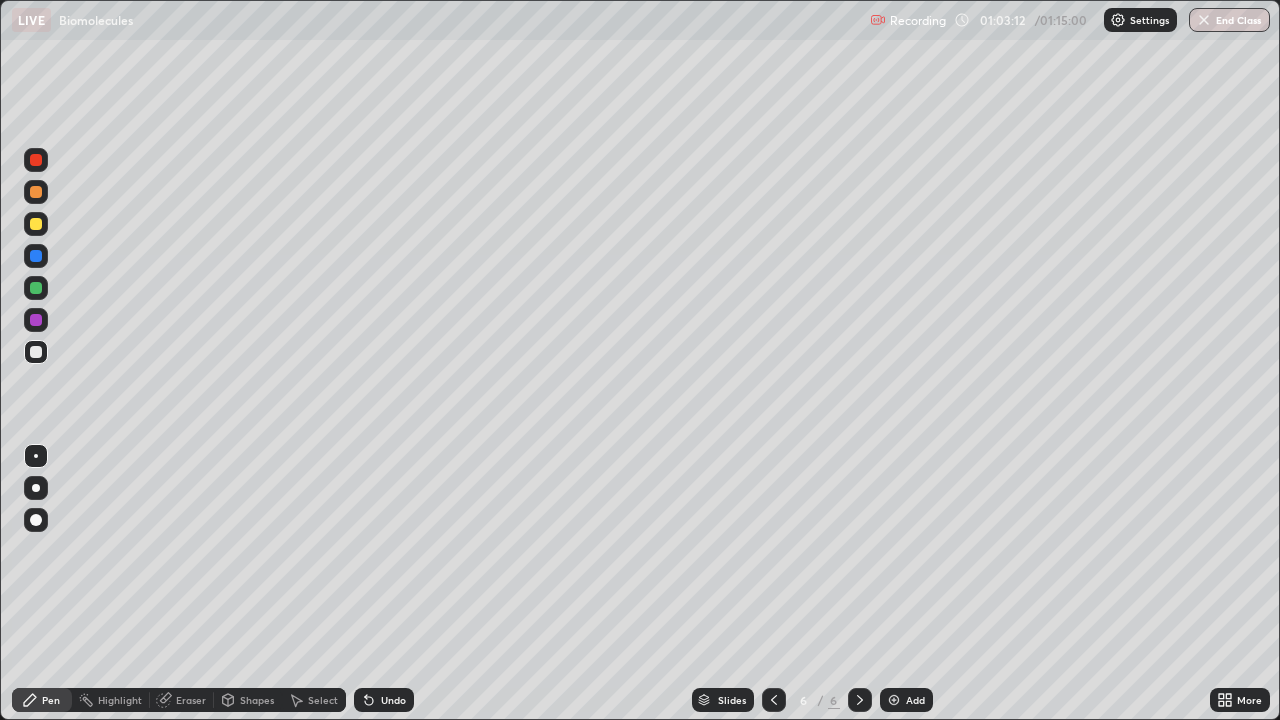 click 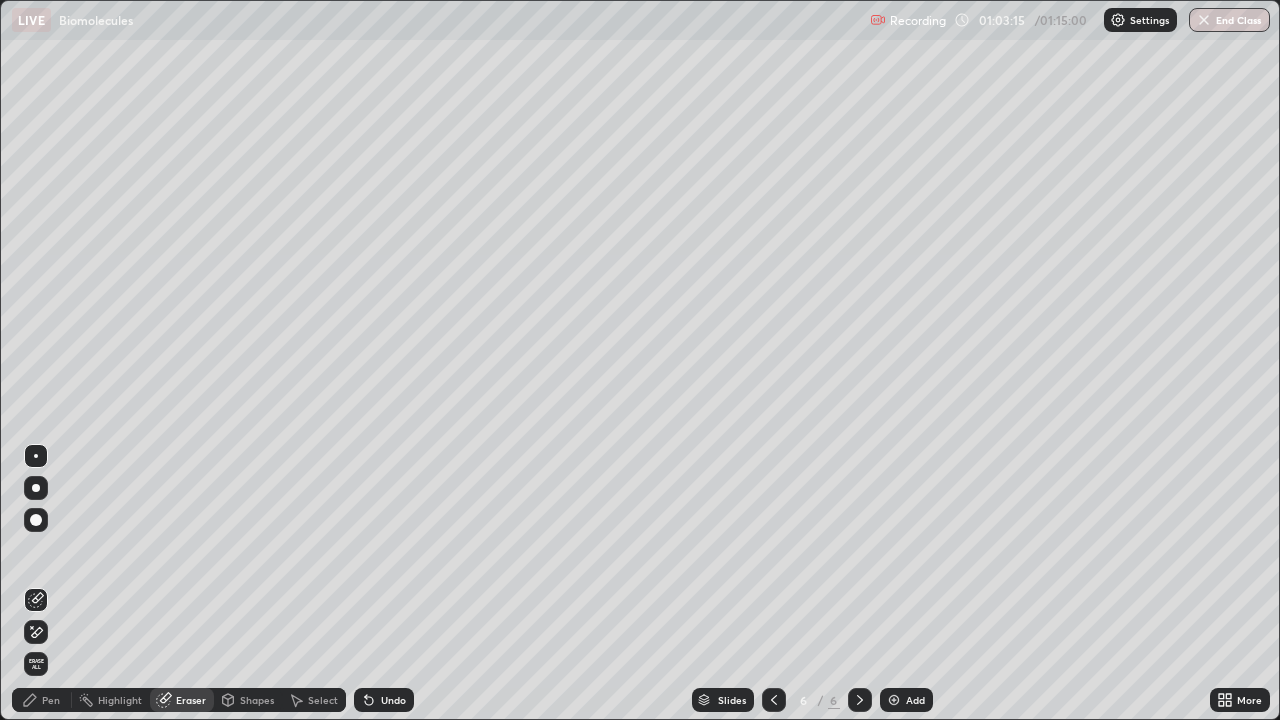 click on "Pen" at bounding box center (42, 700) 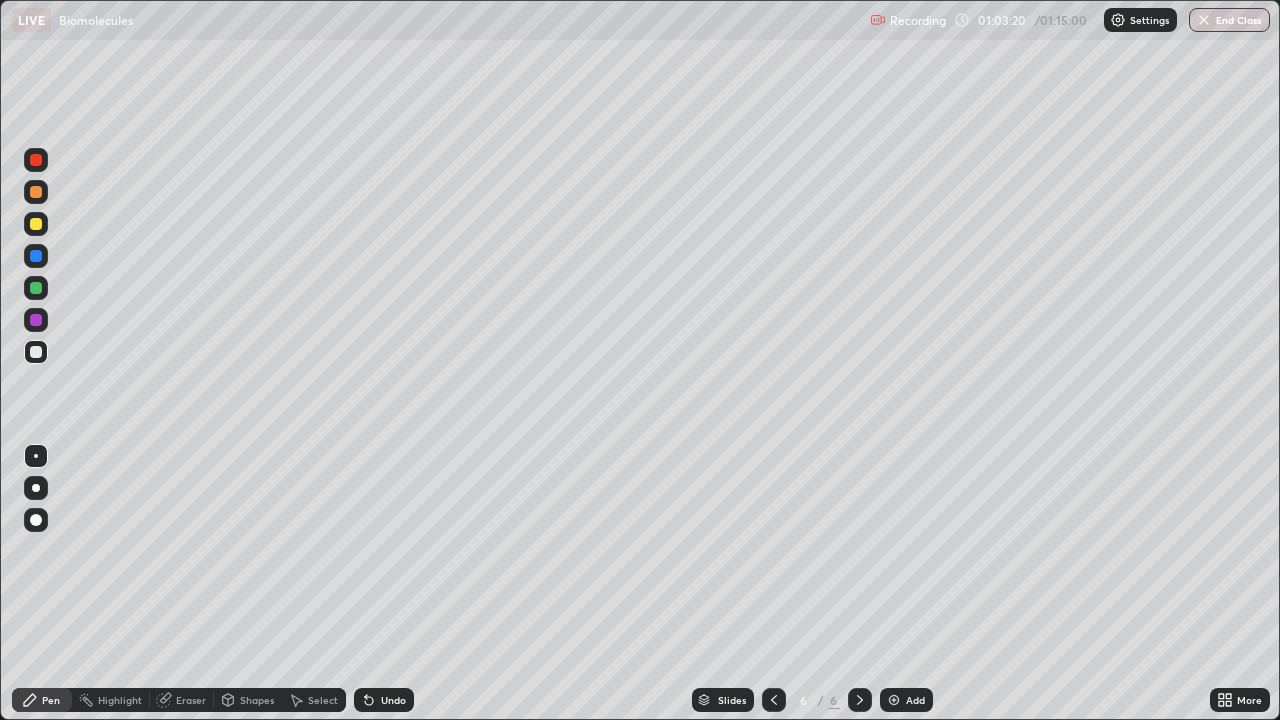 click 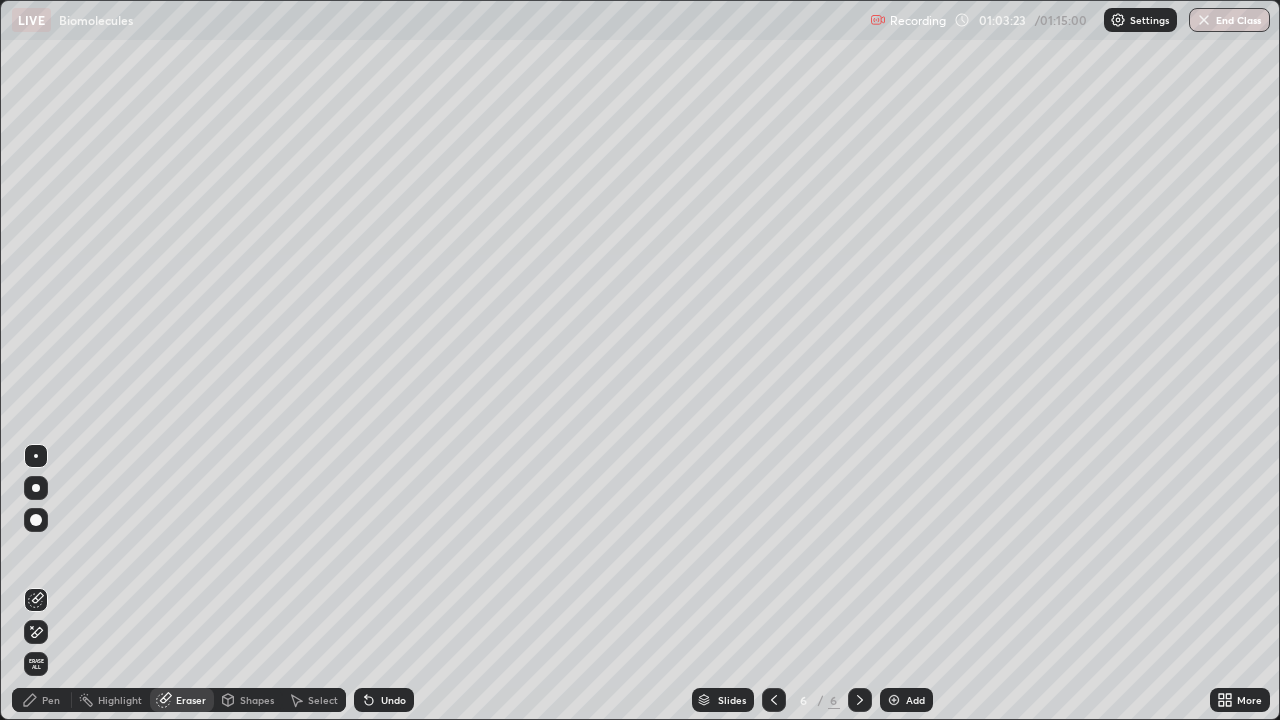 click on "Pen" at bounding box center [51, 700] 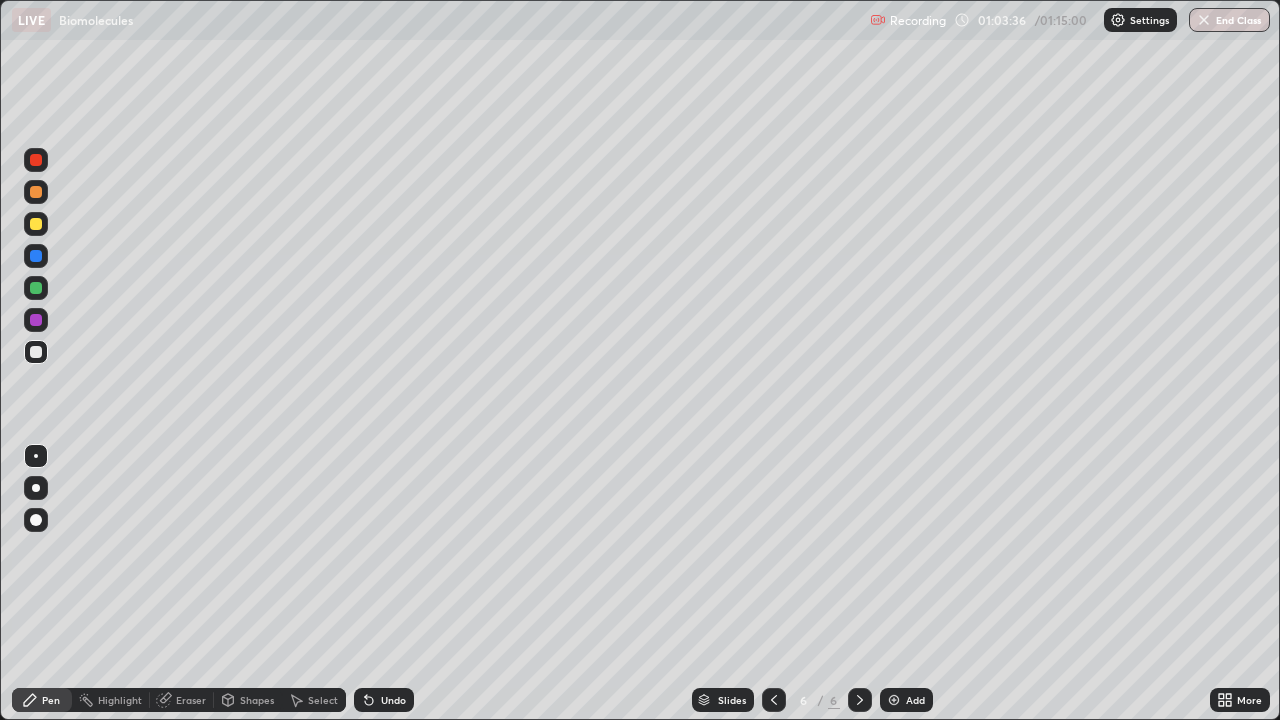 click 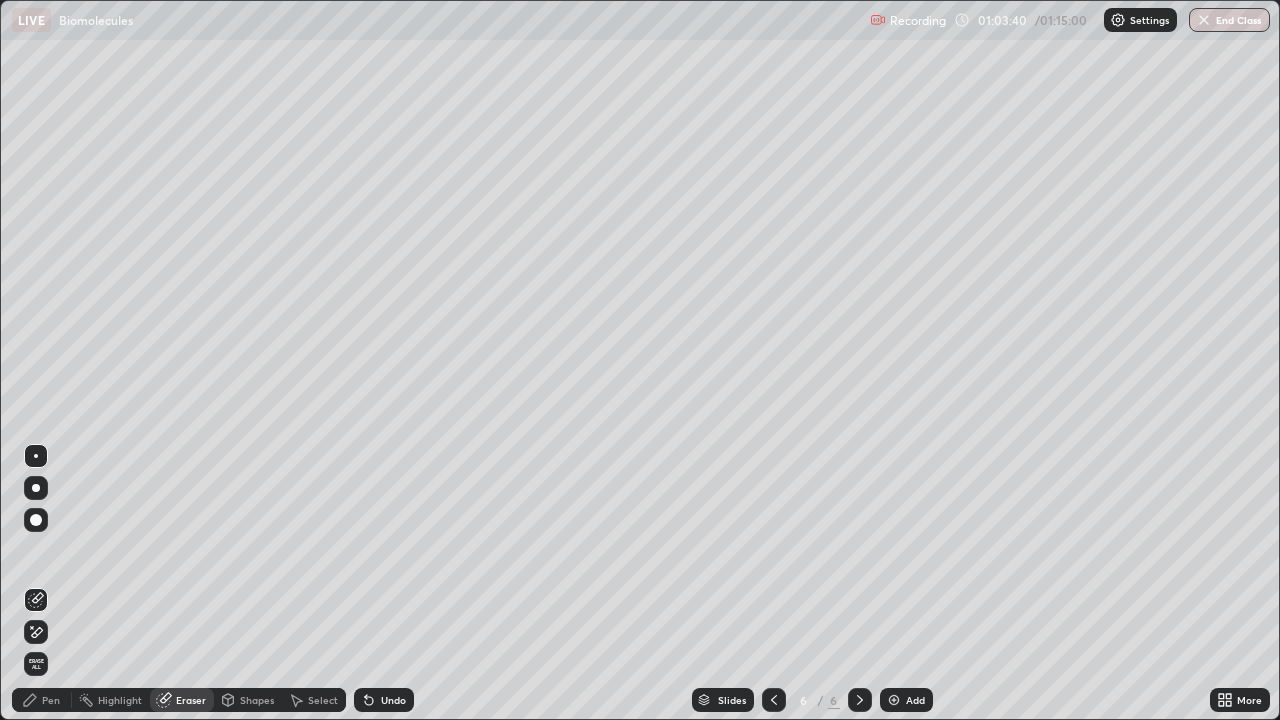 click 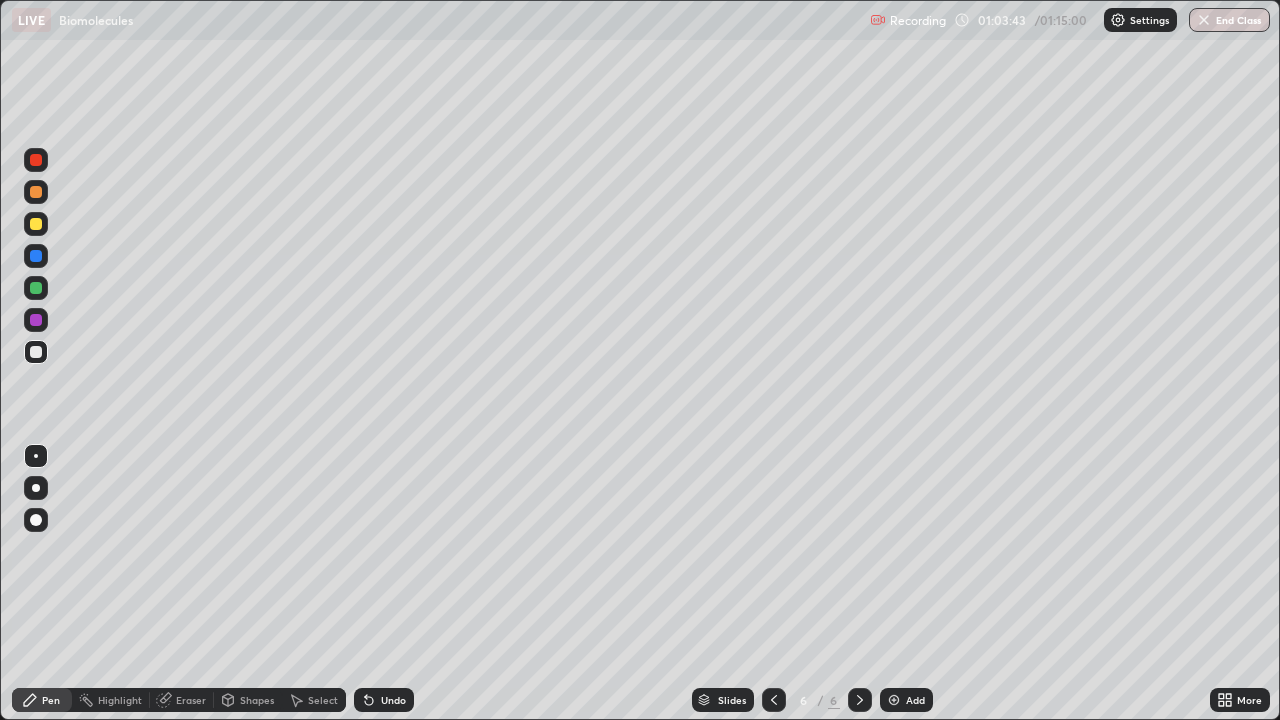 click 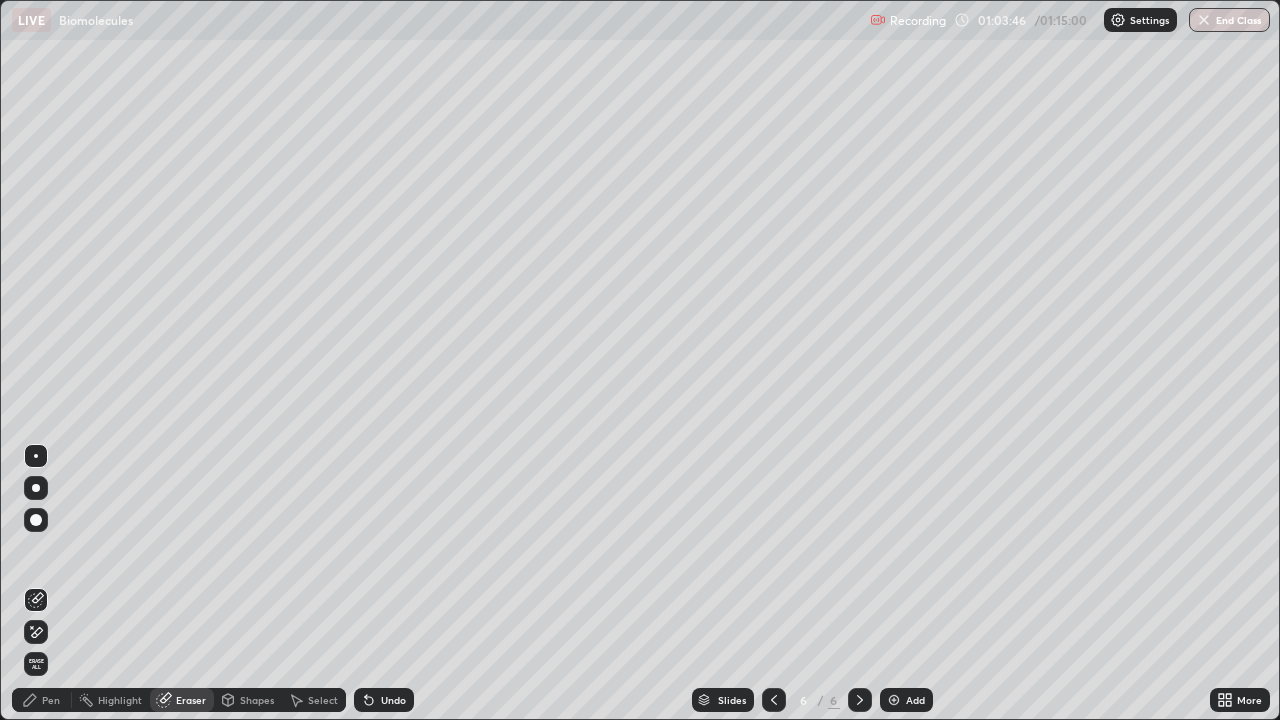 click 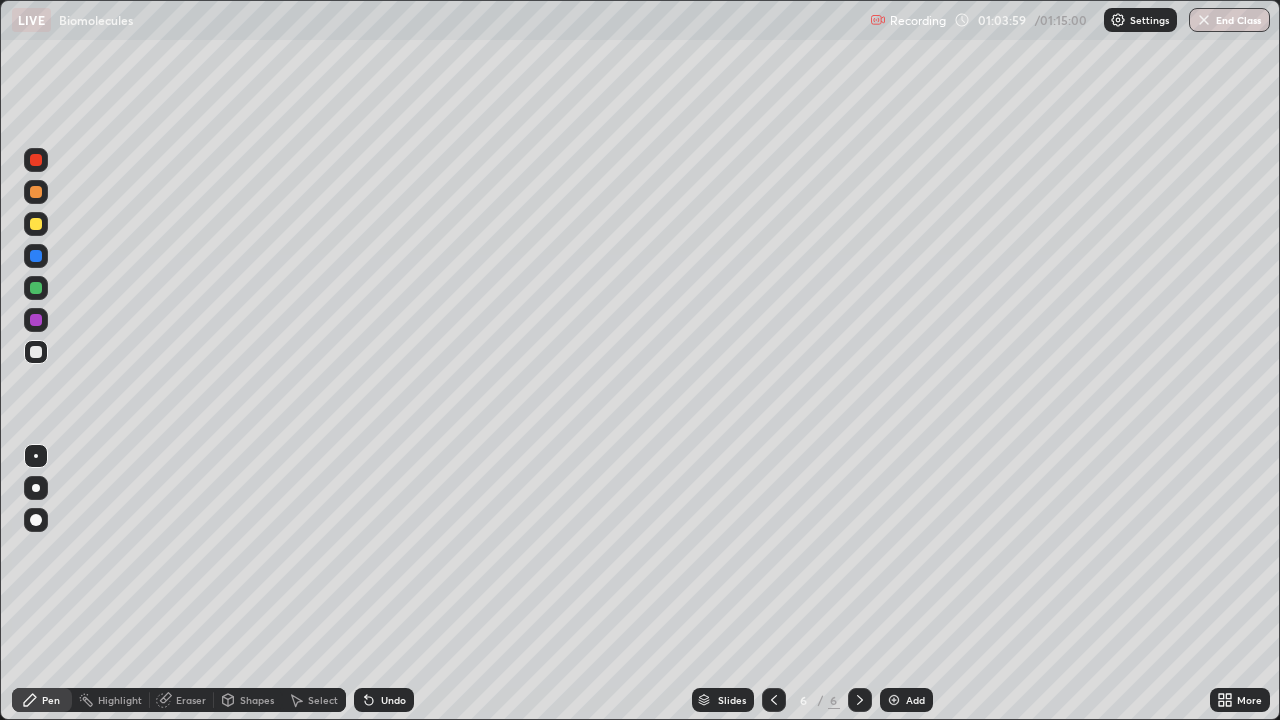 click 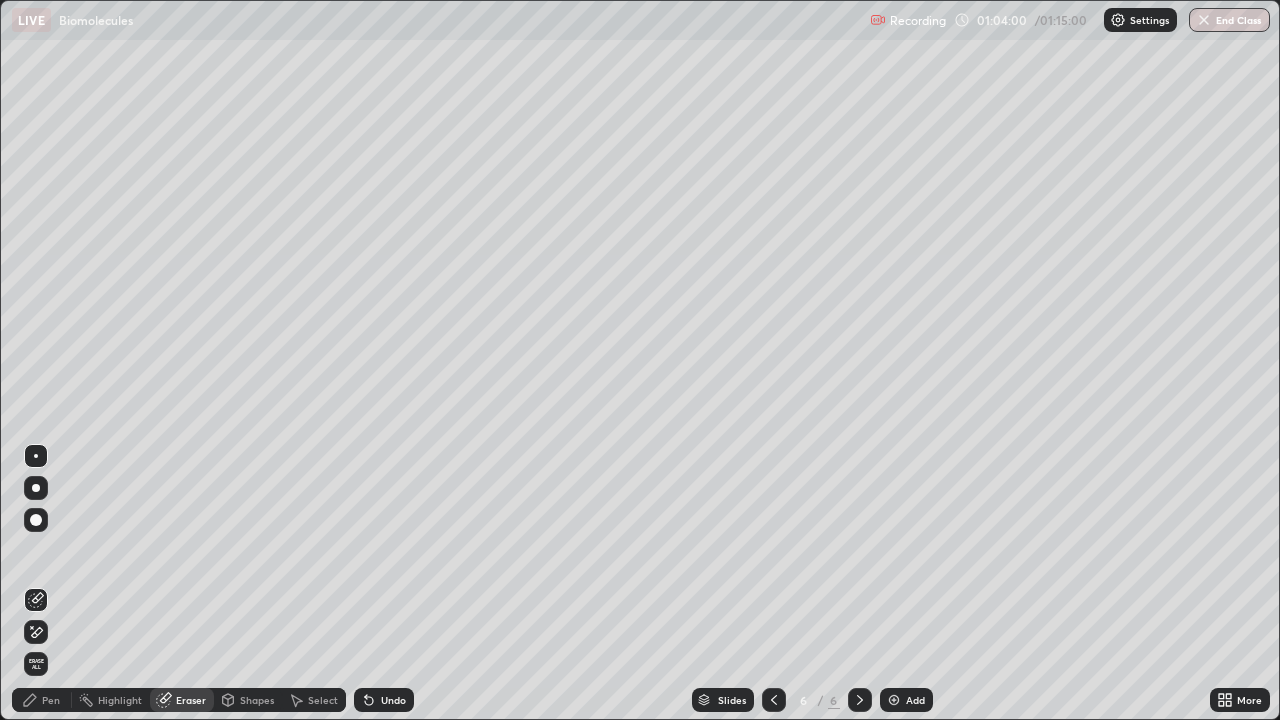 click 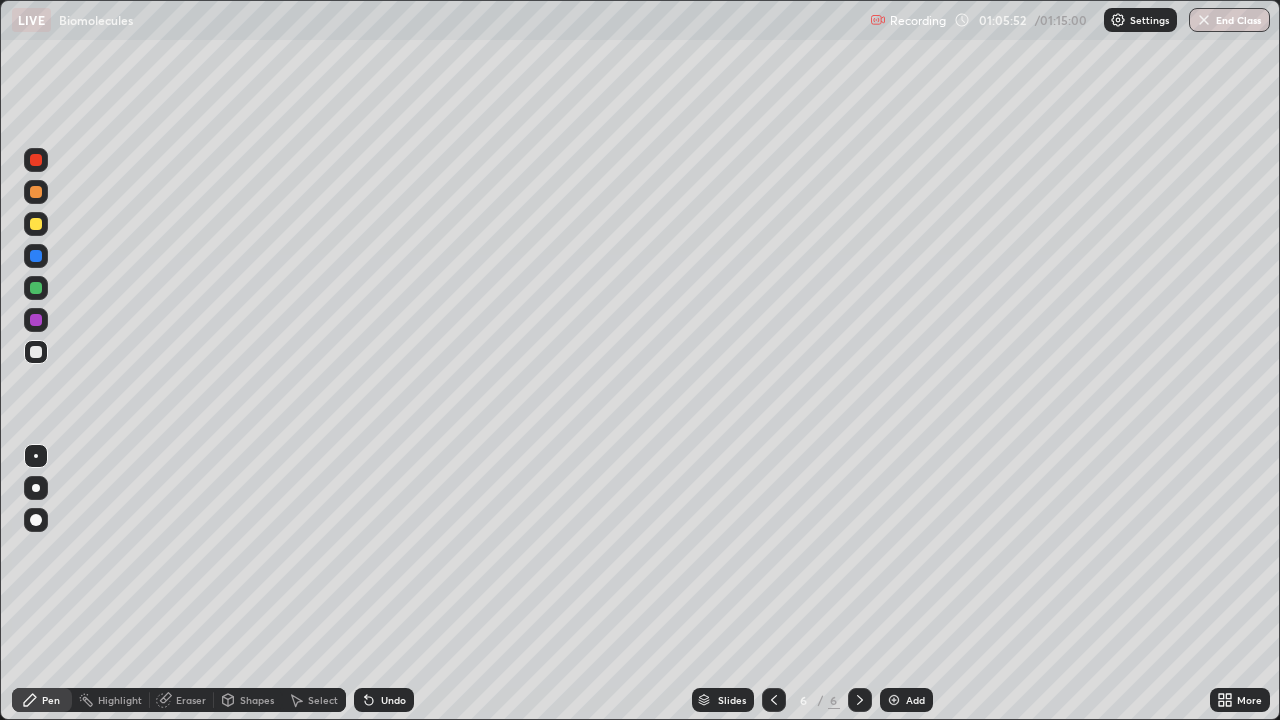 click on "Eraser" at bounding box center (191, 700) 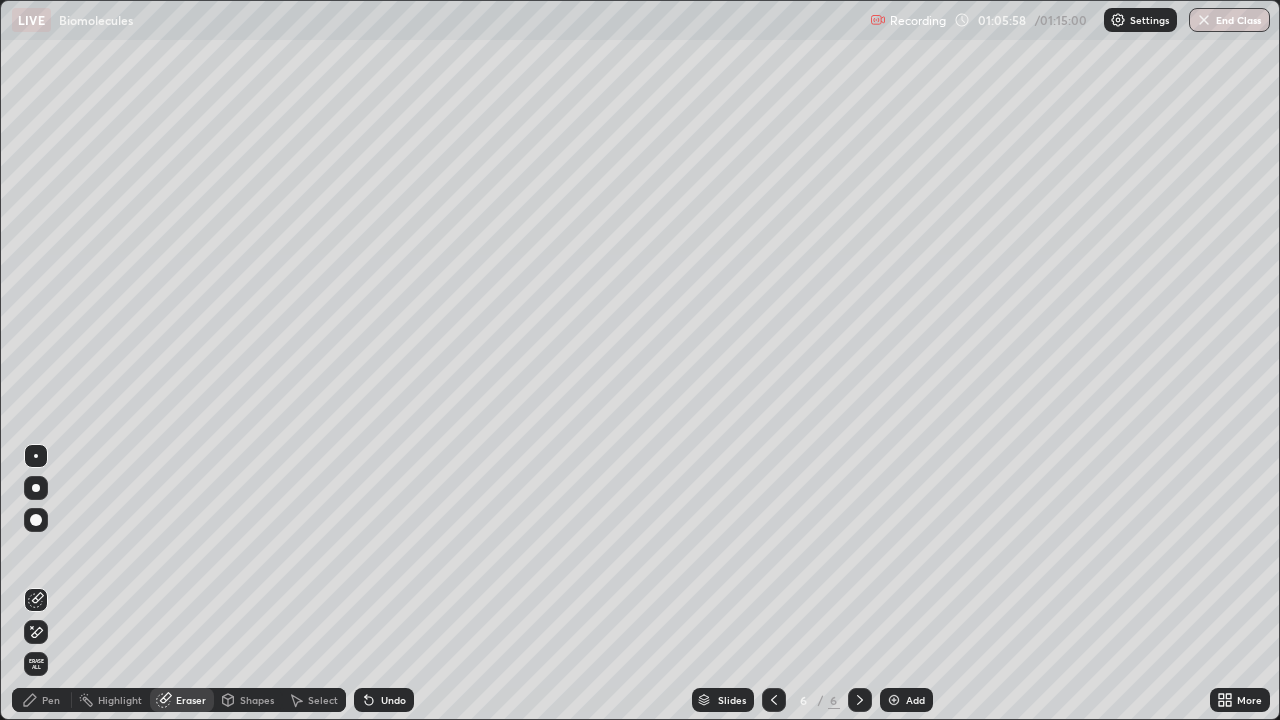 click on "Pen" at bounding box center (51, 700) 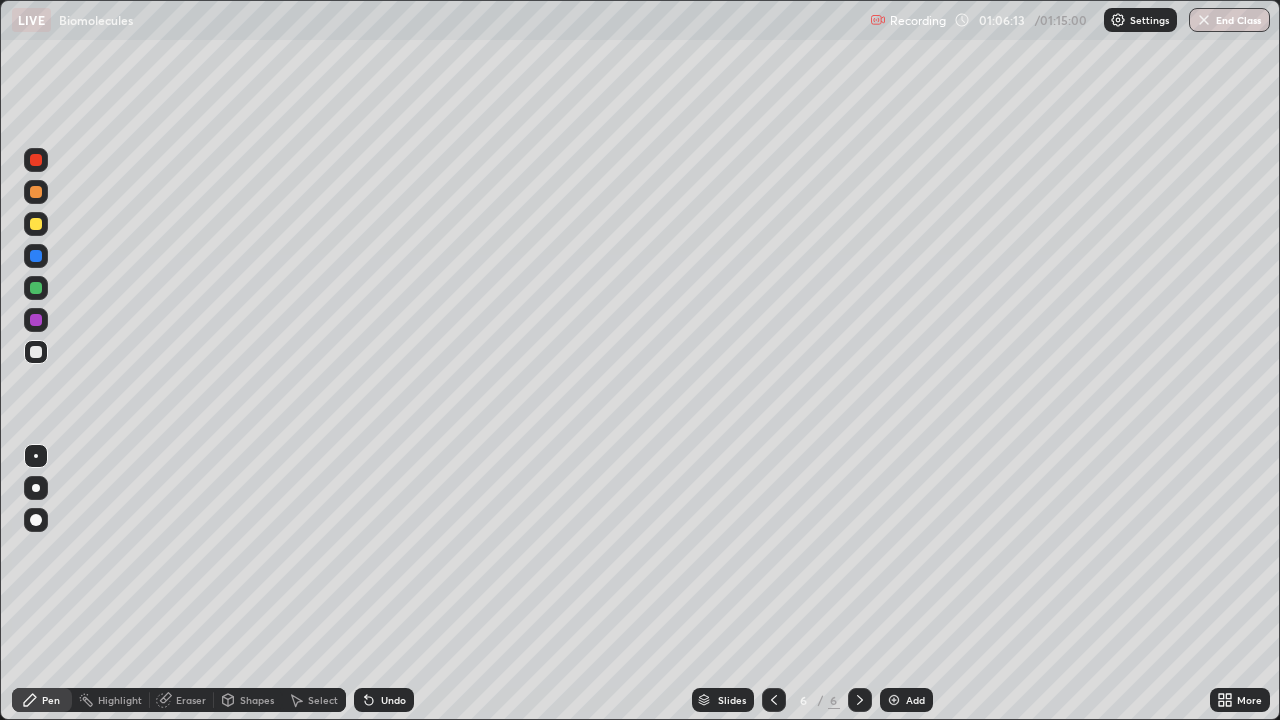 click on "Eraser" at bounding box center [182, 700] 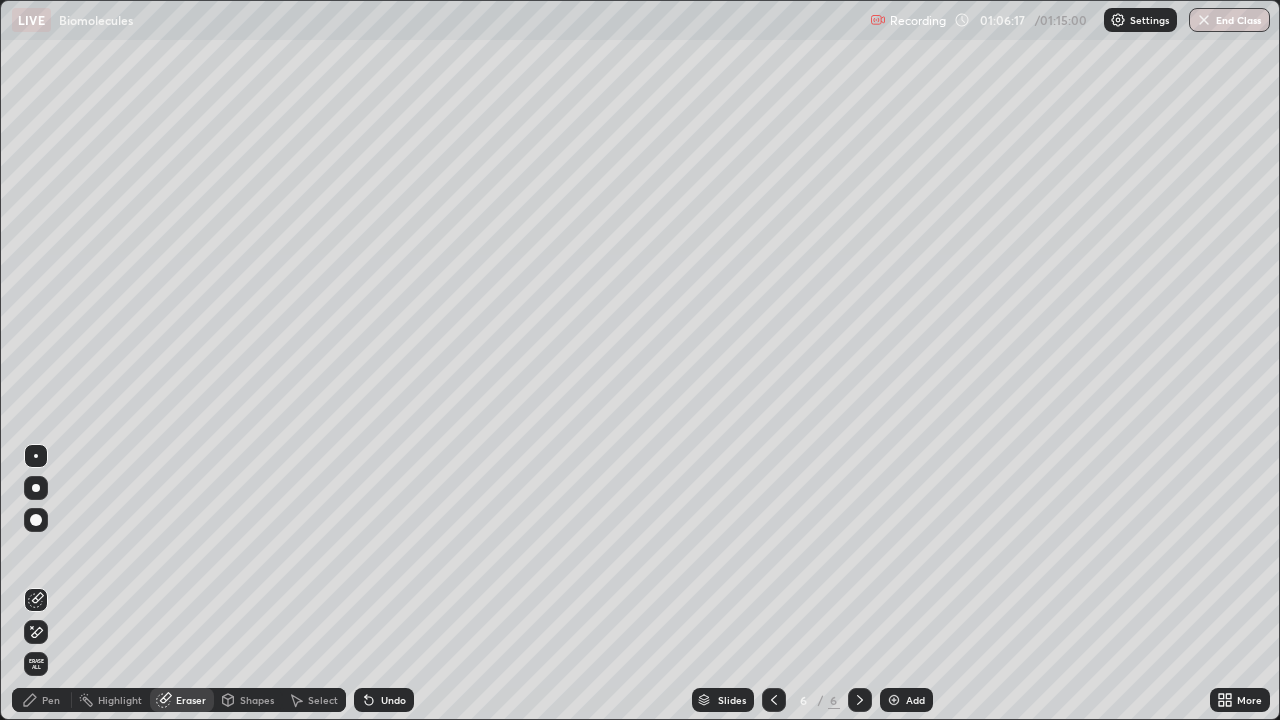 click on "Pen" at bounding box center [51, 700] 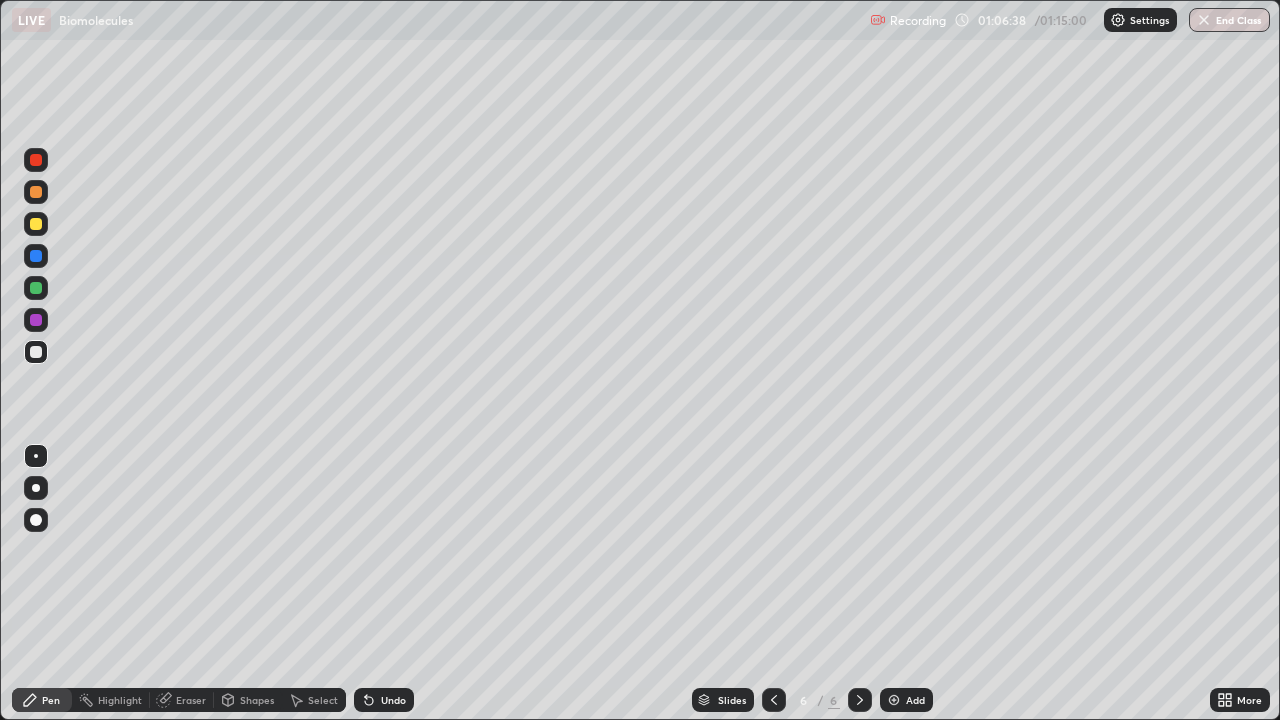 click on "Eraser" at bounding box center [191, 700] 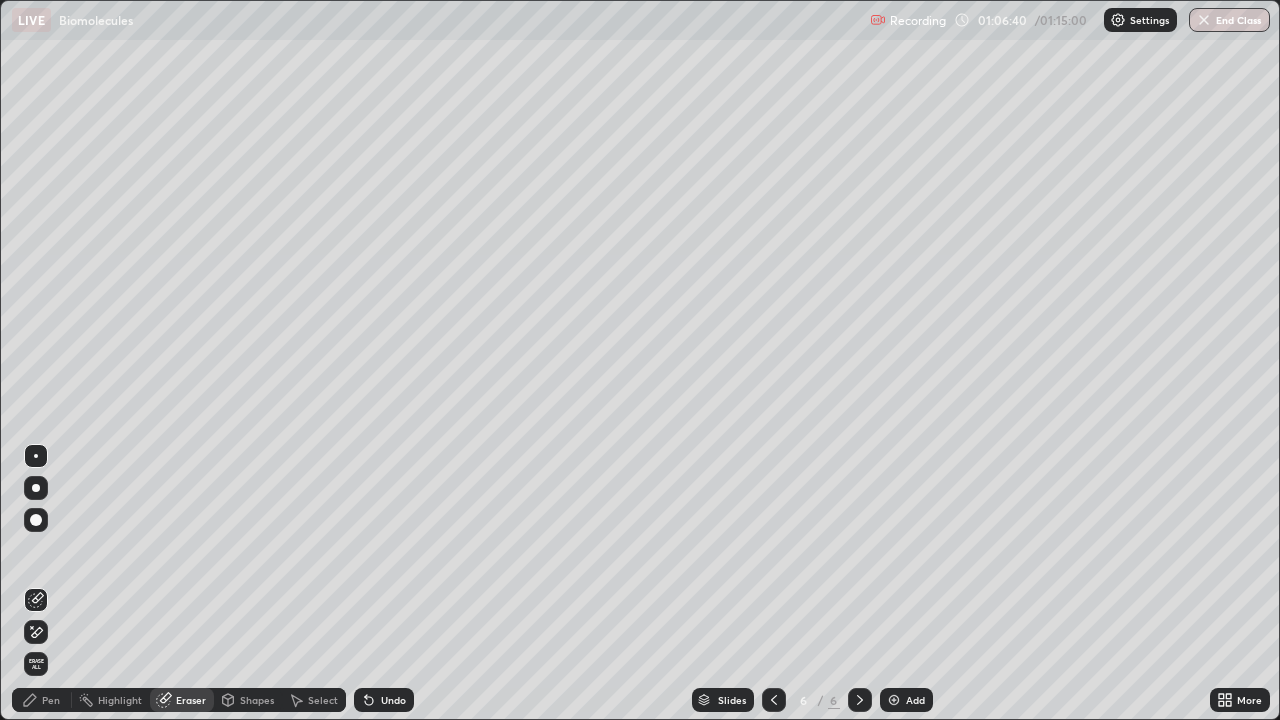 click on "Pen" at bounding box center (51, 700) 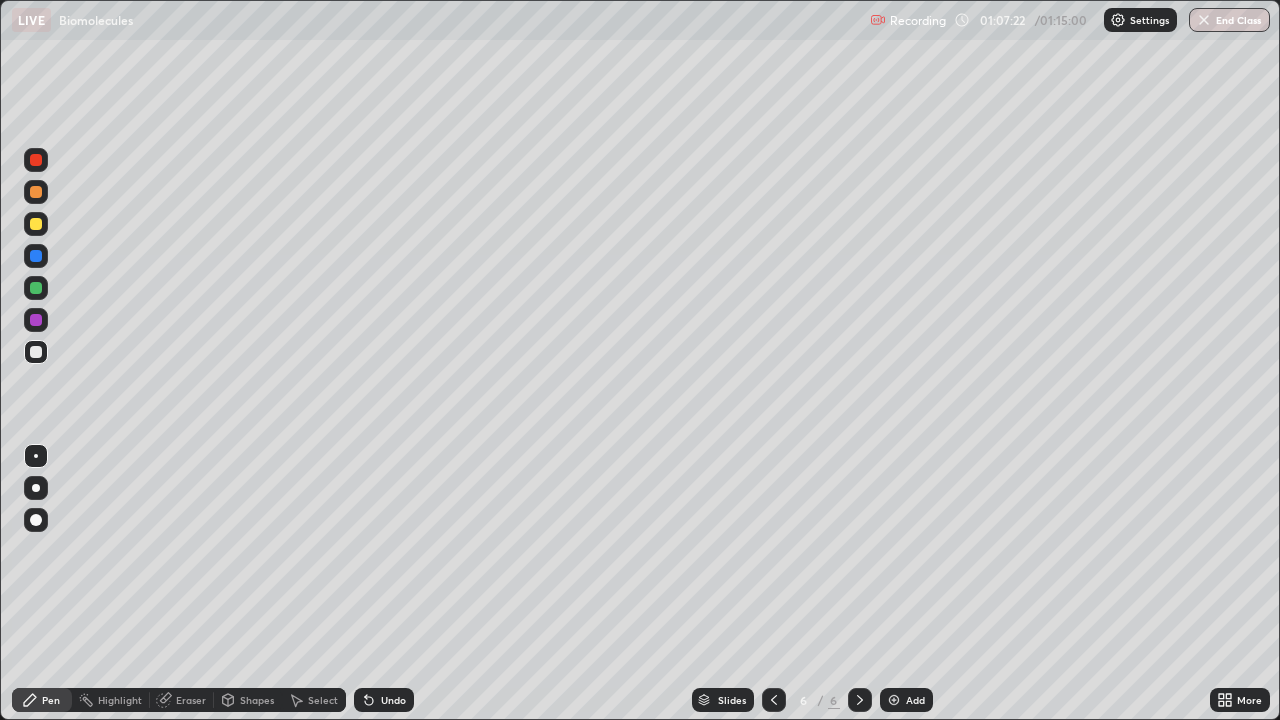 click 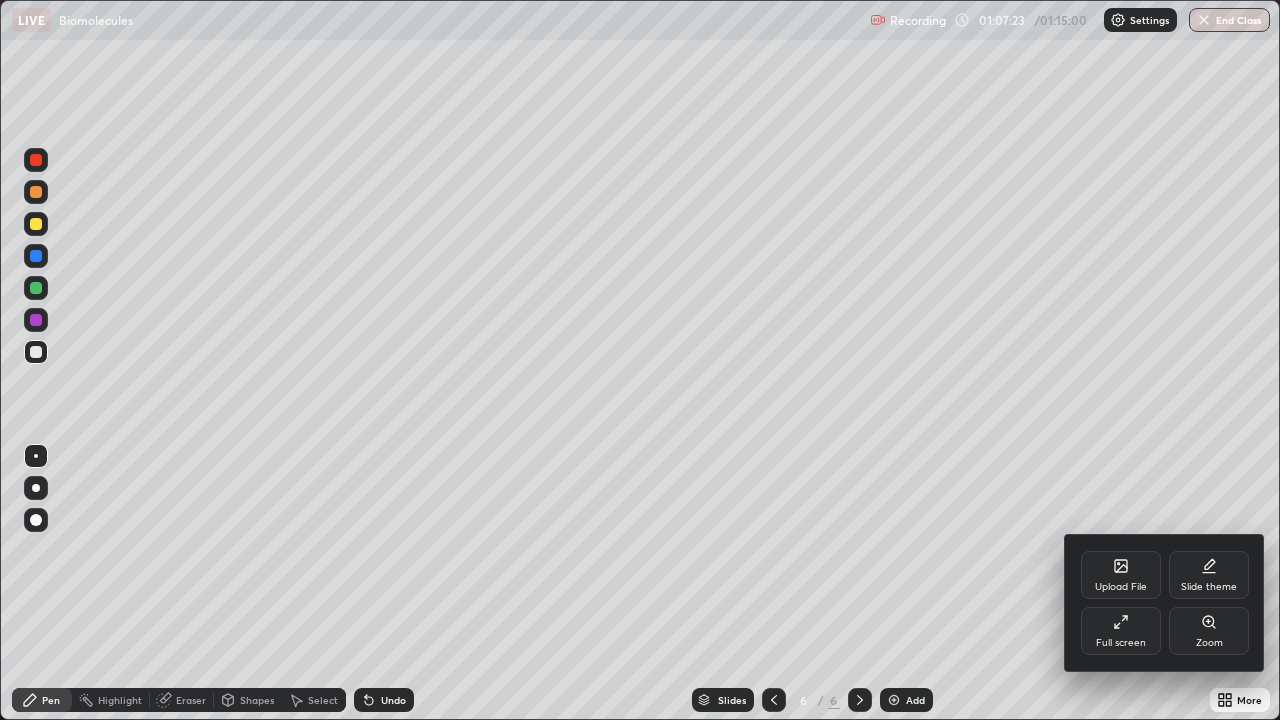 click 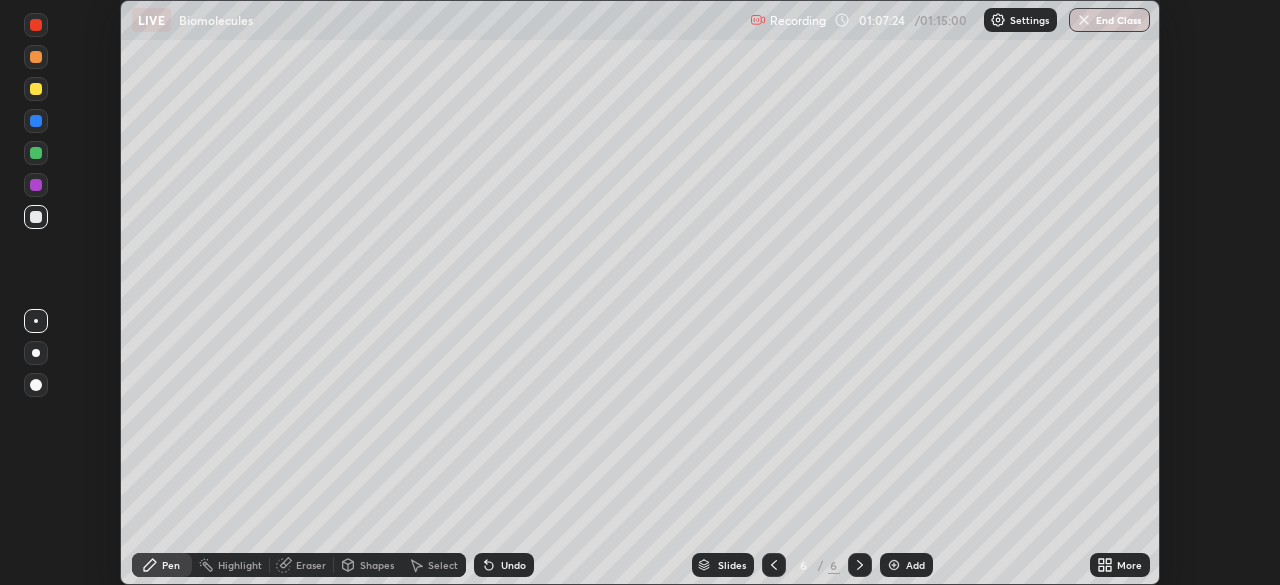 scroll, scrollTop: 585, scrollLeft: 1280, axis: both 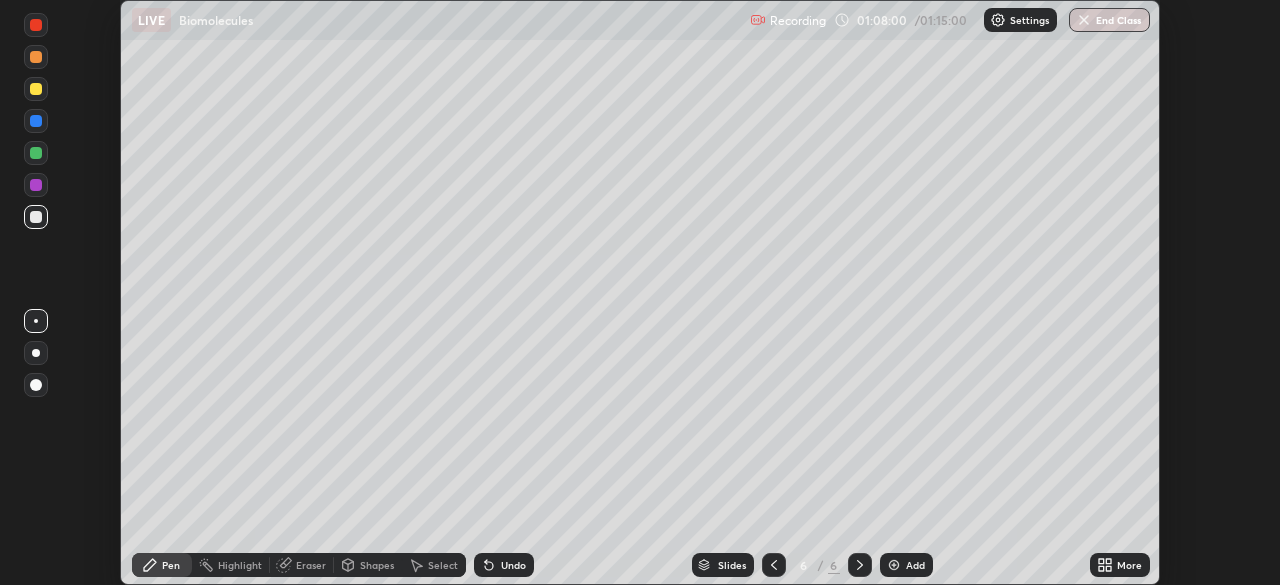 click 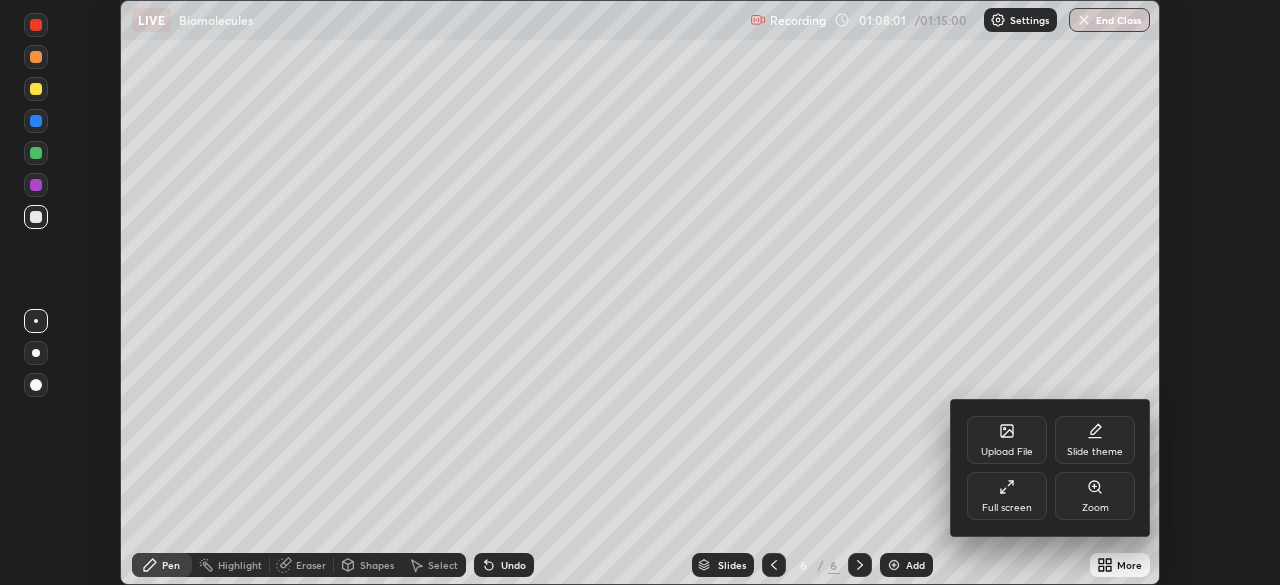 click 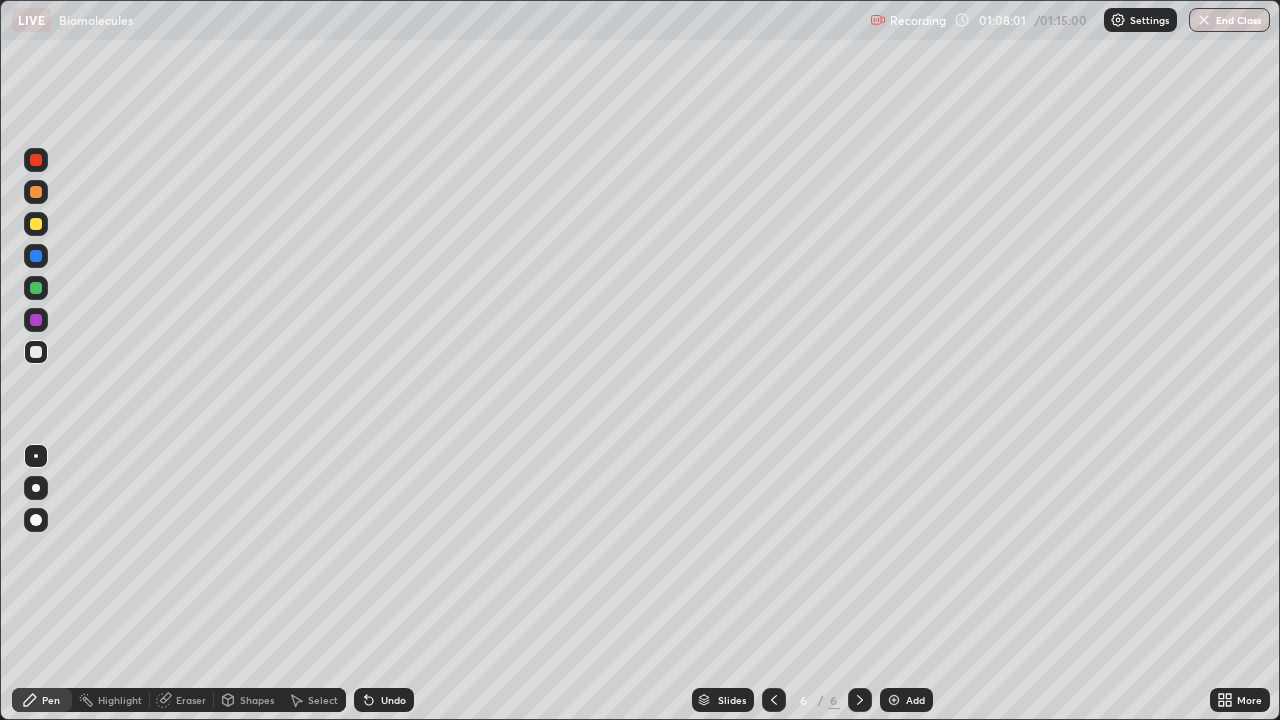 scroll, scrollTop: 99280, scrollLeft: 98720, axis: both 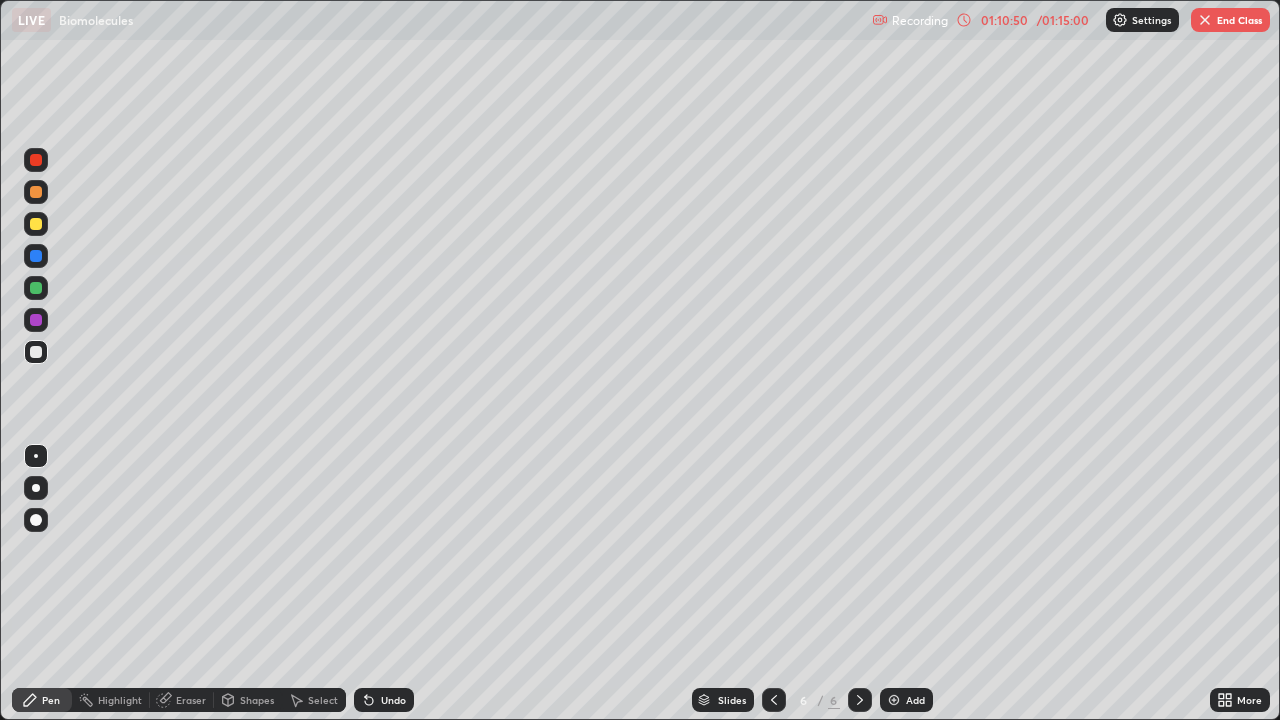 click at bounding box center (1205, 20) 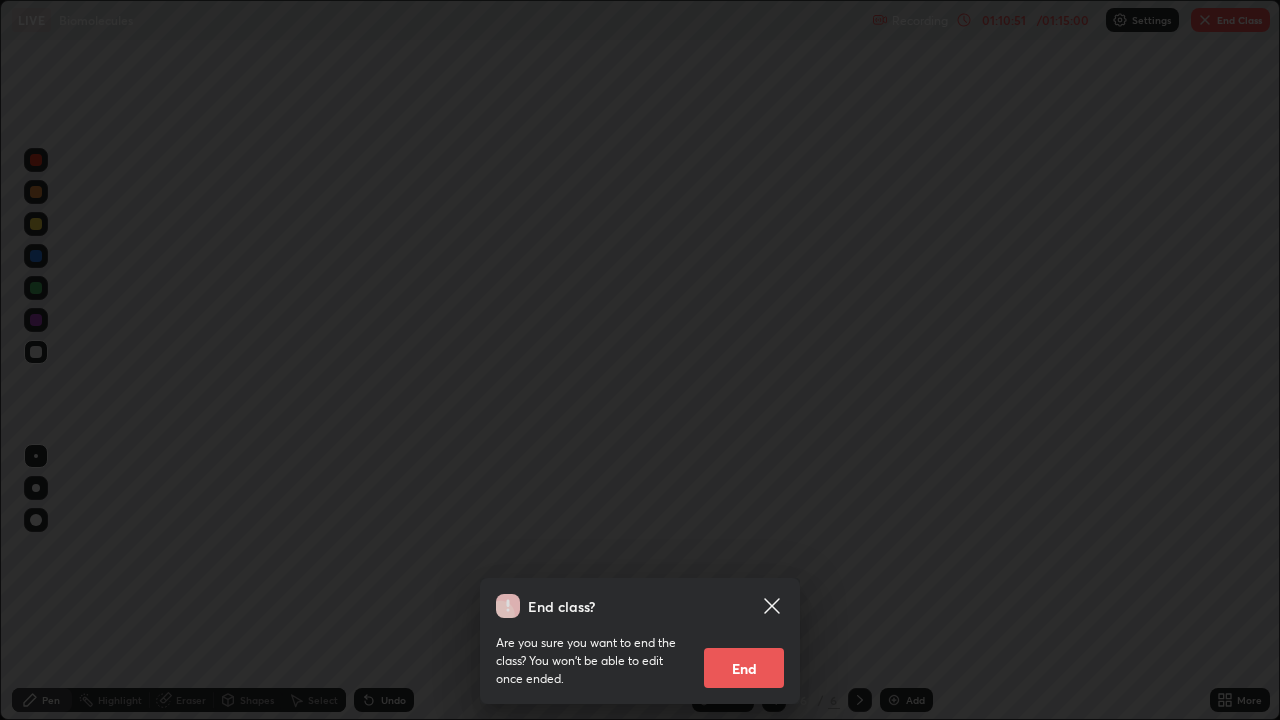 click on "End" at bounding box center [744, 668] 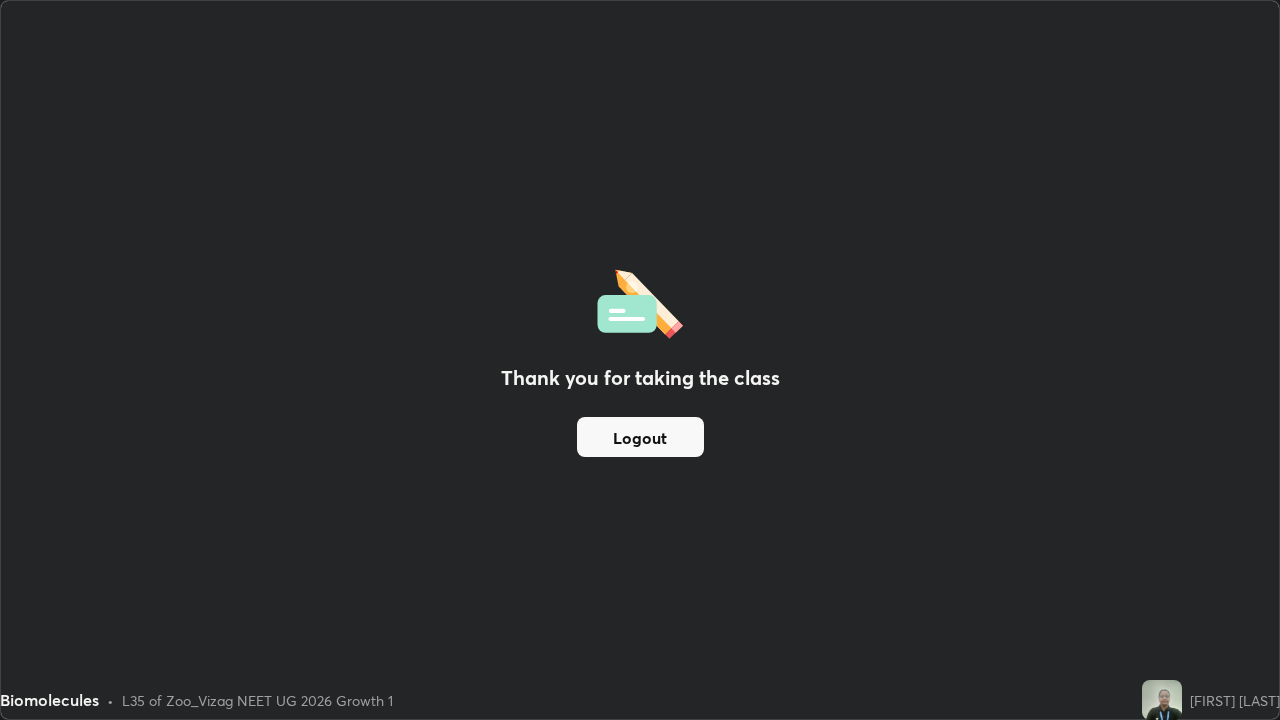 click on "Logout" at bounding box center [640, 437] 